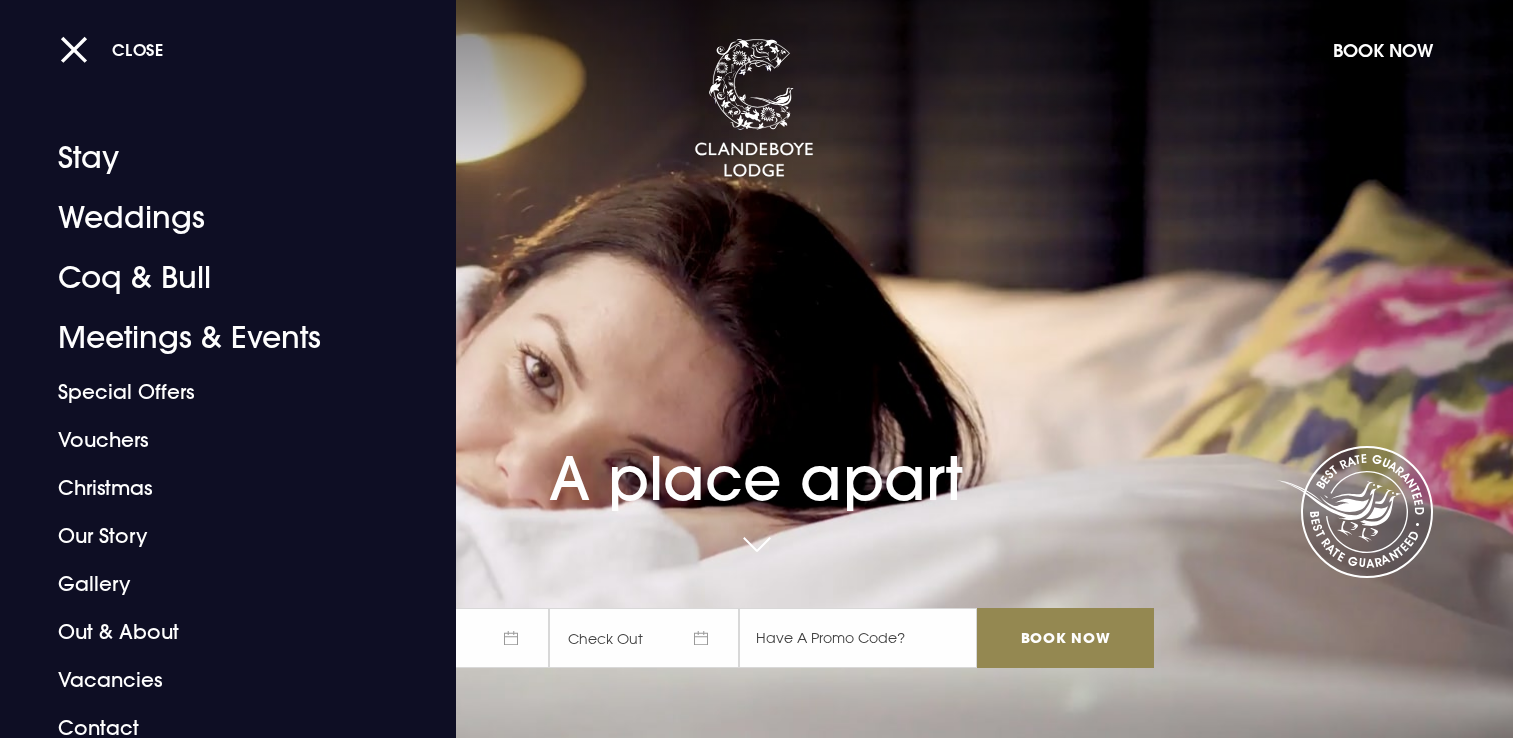 scroll, scrollTop: 0, scrollLeft: 0, axis: both 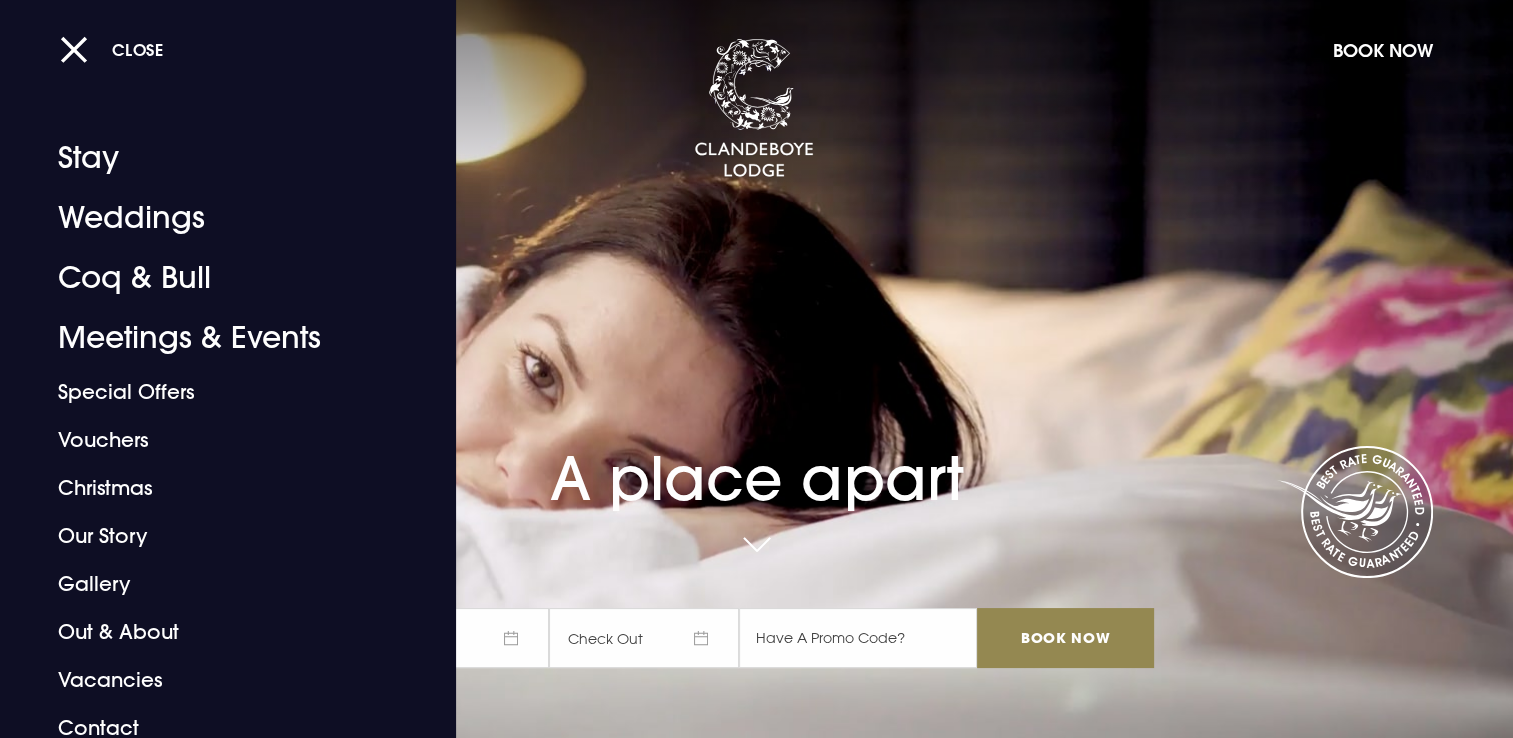 click on "Close   Stay   Weddings   Coq & Bull   Meetings & Events   Special Offers   Vouchers   Christmas   Our Story   Gallery   Out & About   Vacancies   Contact
Rooms
Book a Stay
Coq & Bull
Book a Table
Weddings
Book a Showaround
Meetings & Events
Book an Event
Book Now         Book Now     Menu       Book Now
A place apart
Check In
Check Out
Mon Tue Wed Thur Fri Sat Sun Mon Tue Wed Thur Fri Sat Sun   July   2025   1 2 3 4 5 6 7 8 9 10 11 12 13 14 15 16 17 18 19 20 21 22 23 24 25 26 27 28 29 30 31 August   2025   1 2 3 4 5 6 7 8 9 10 11 12 13 14 15 16 17 18 19 20 21 22 23 24 25 26 27 28 29 30 31 September   2025   1 2 3 4 5 6 7 8 9 10 11 12 13 14 15 16 17 18 19 20 21 22 23 24 25 26 27 28 29 30 October   2025   1 2 3 4 5 6 7 8 9 10 11 12 13 14 15 16" at bounding box center [756, 4240] 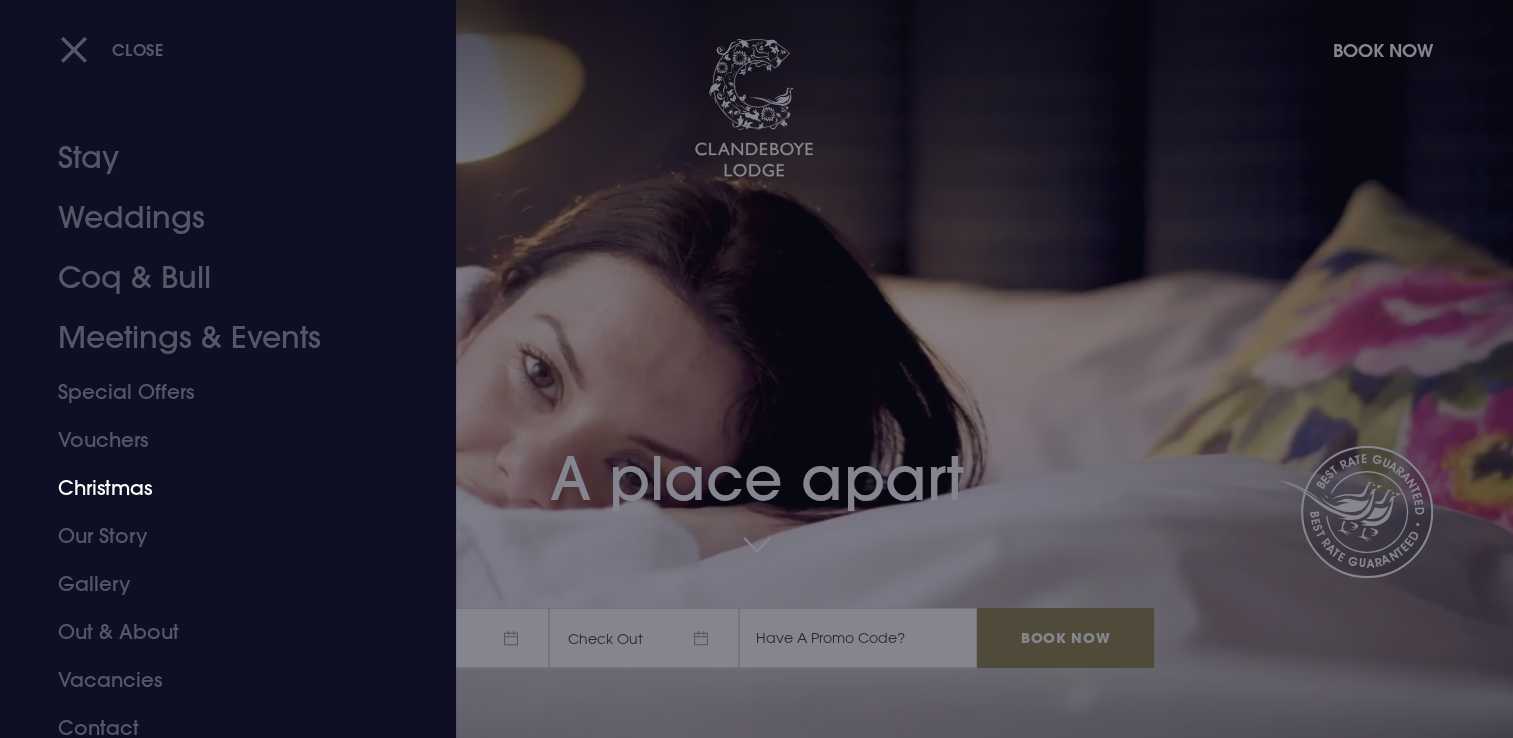 click on "Christmas" at bounding box center (216, 488) 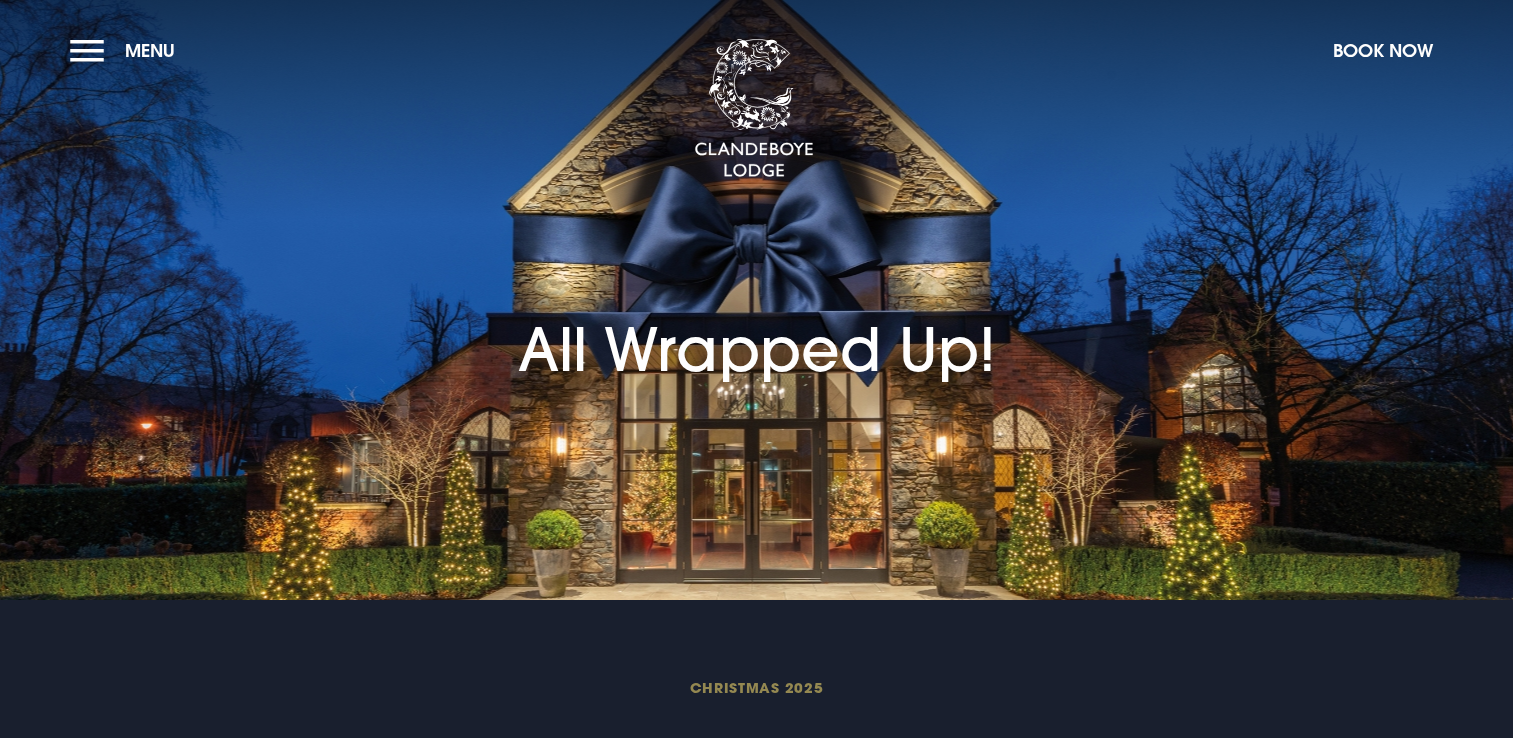 scroll, scrollTop: 0, scrollLeft: 0, axis: both 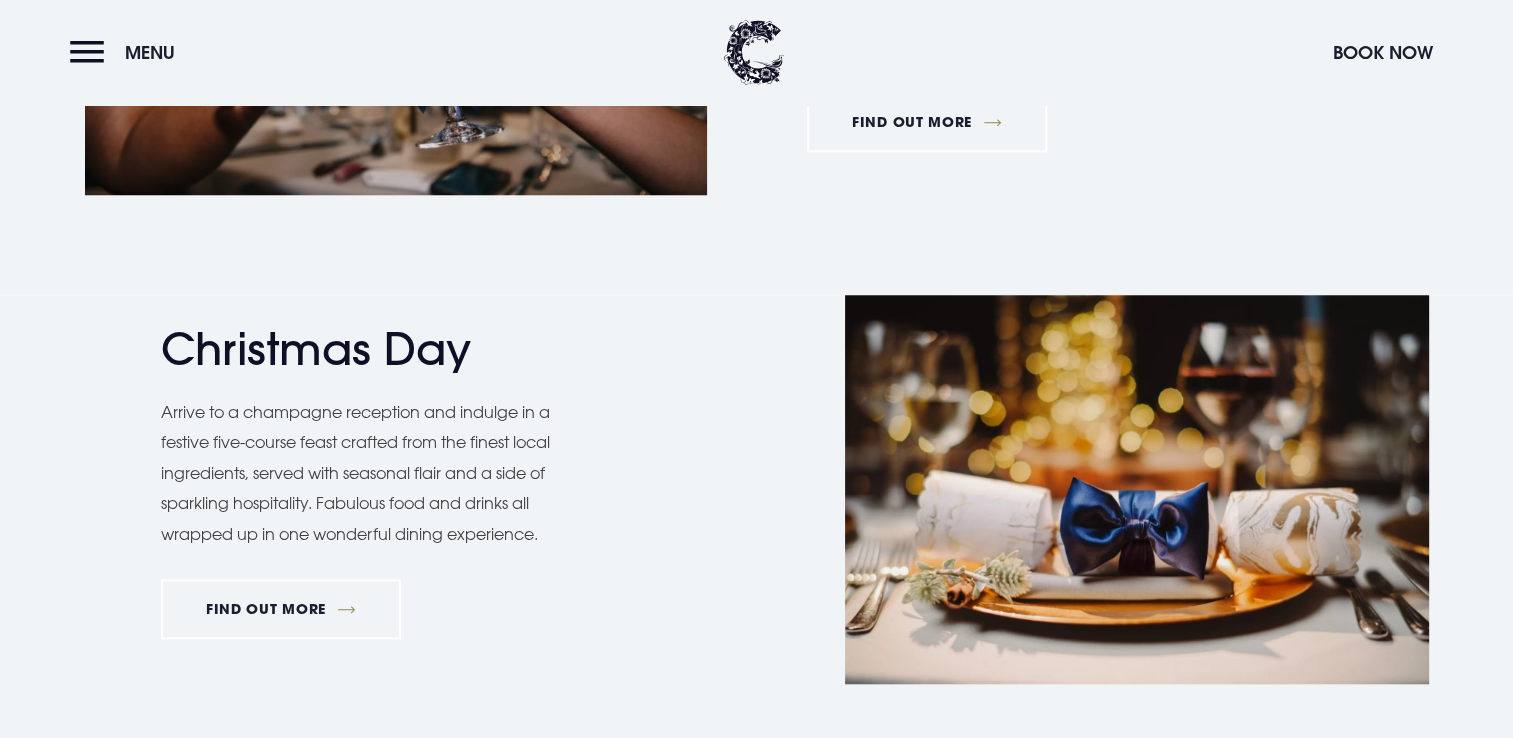 drag, startPoint x: 1511, startPoint y: 354, endPoint x: 1511, endPoint y: 378, distance: 24 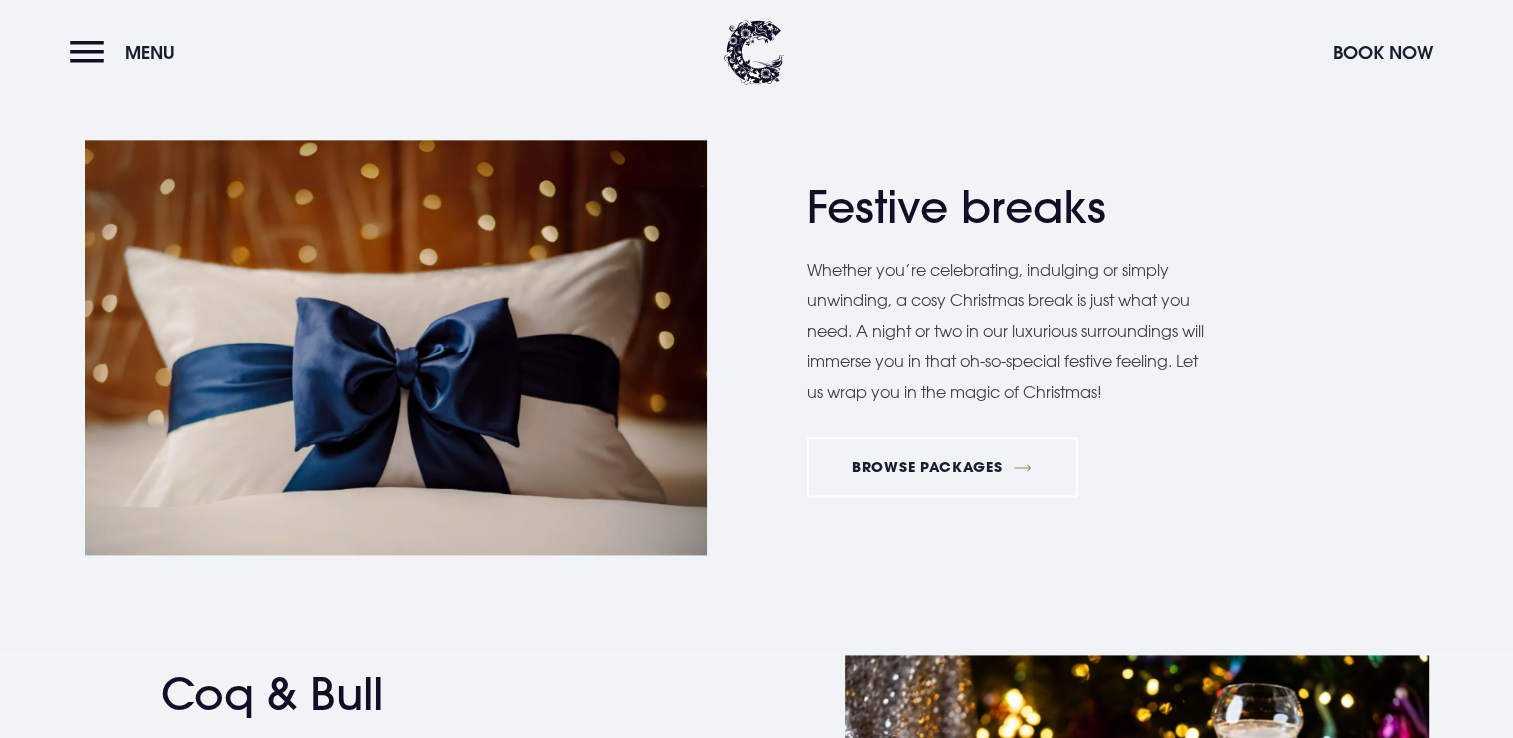scroll, scrollTop: 2416, scrollLeft: 0, axis: vertical 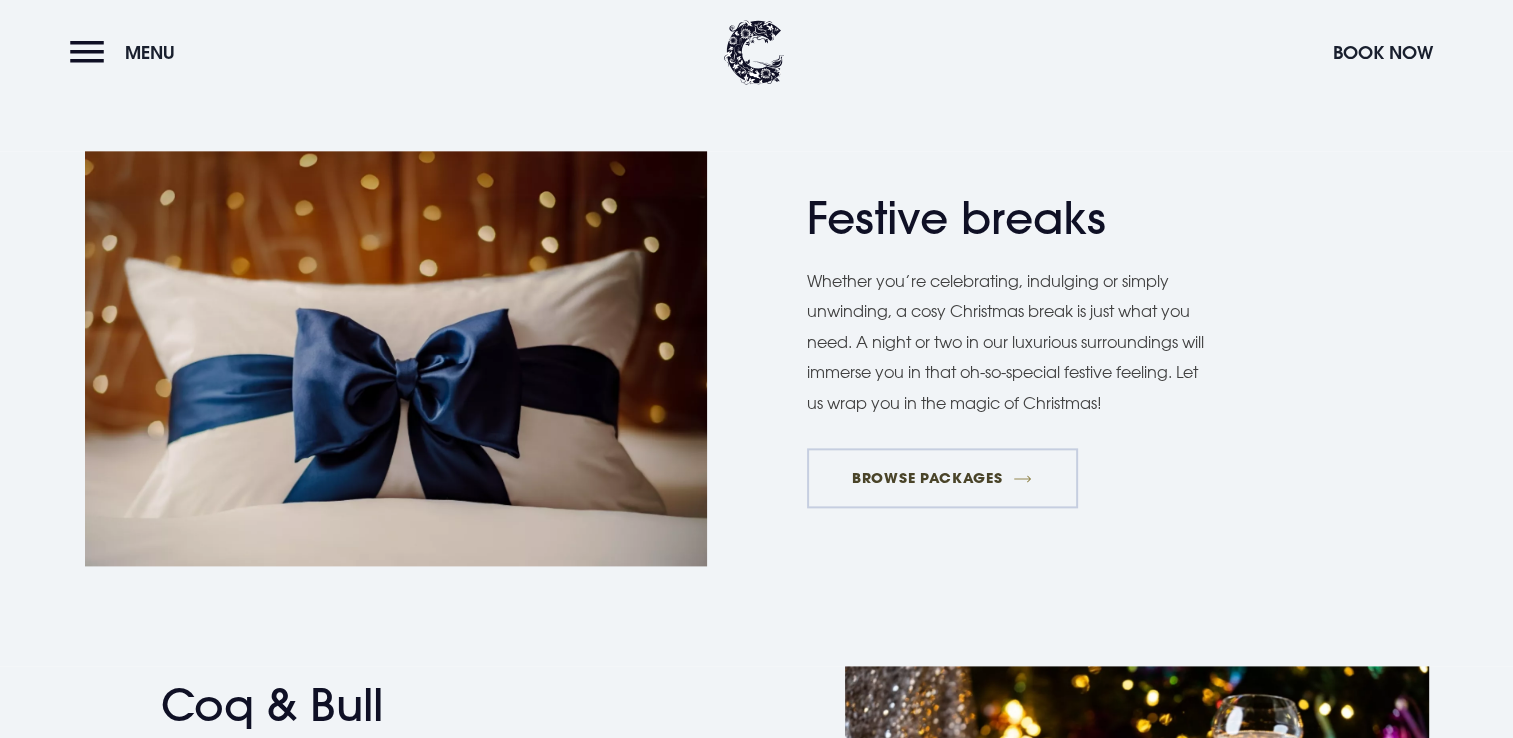 click on "BROWSE PACKAGES" at bounding box center (942, 478) 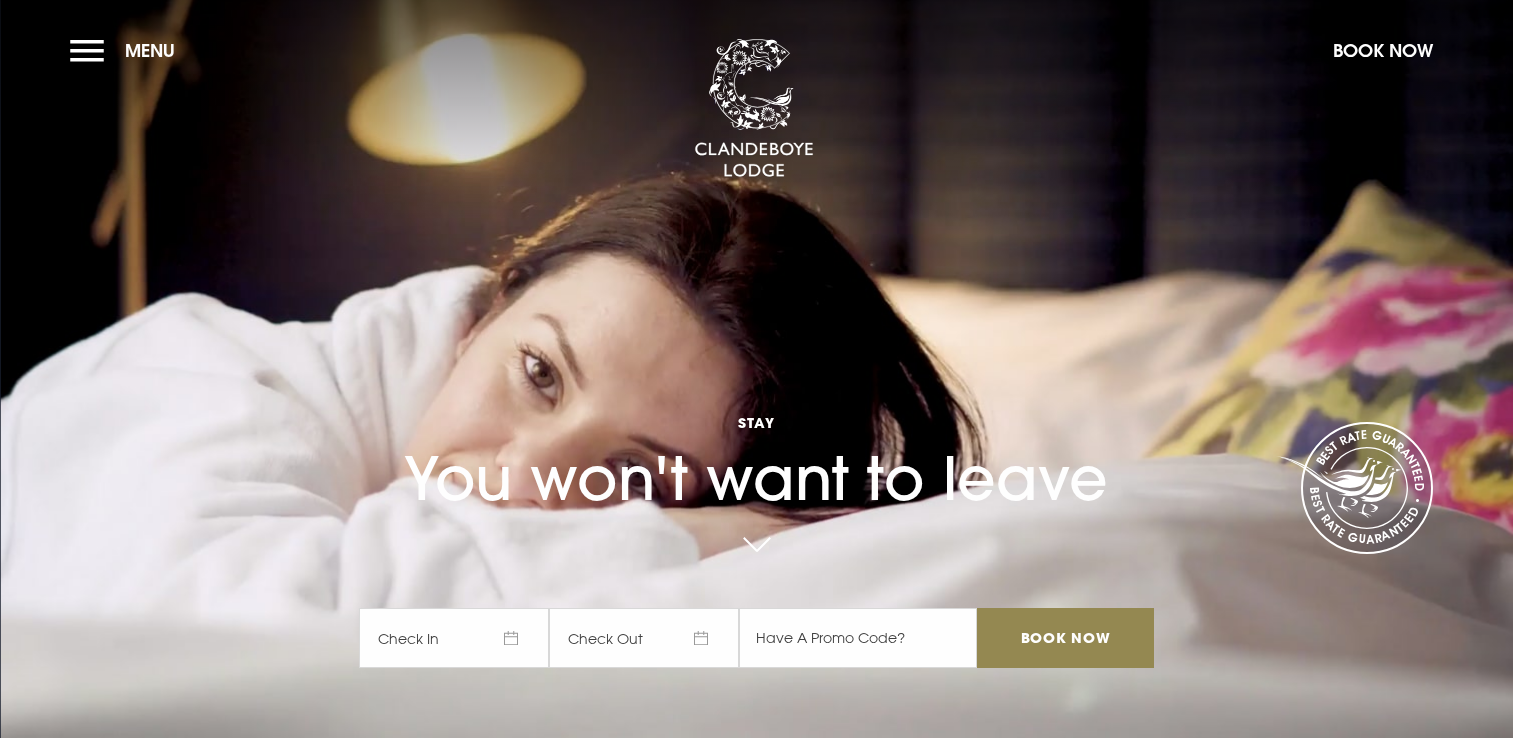 scroll, scrollTop: 0, scrollLeft: 0, axis: both 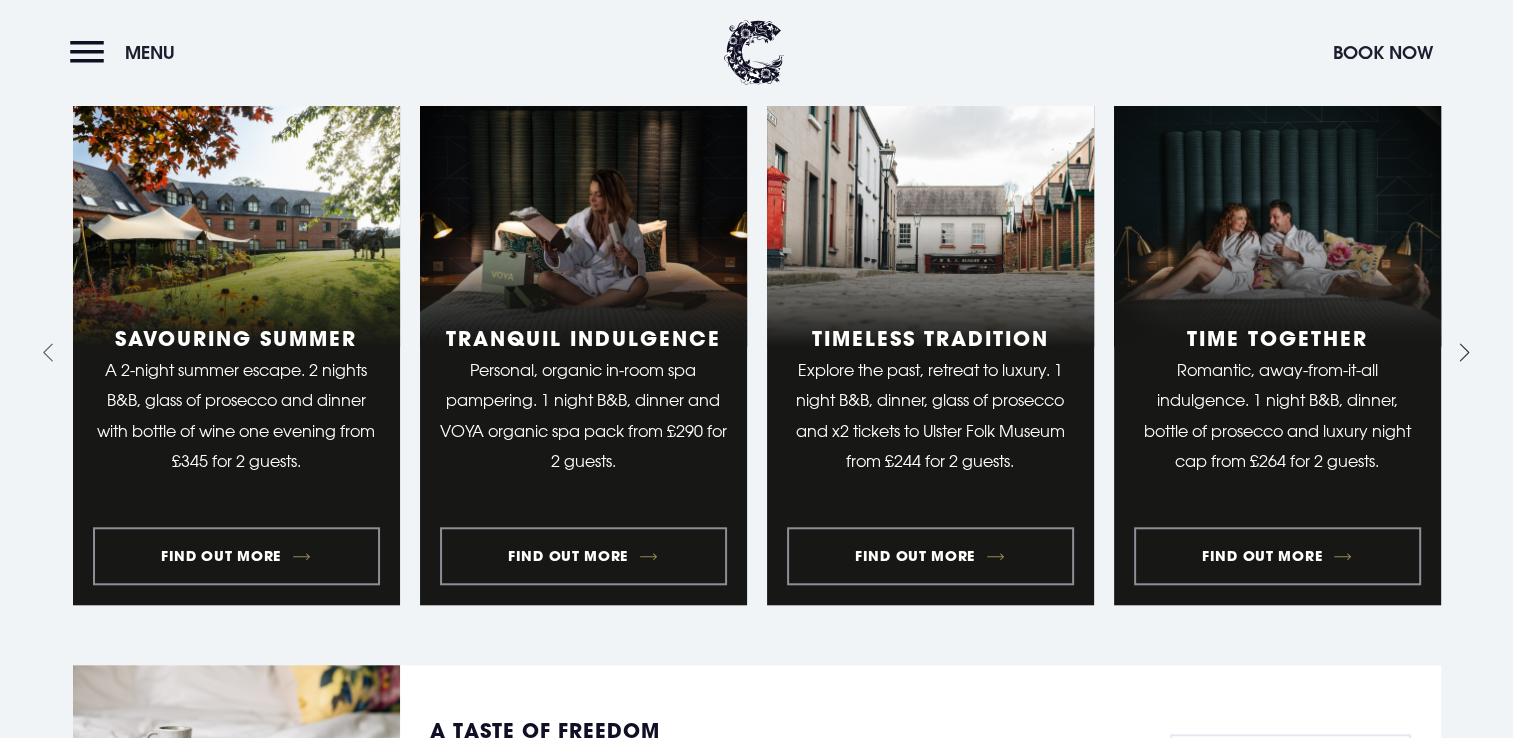click 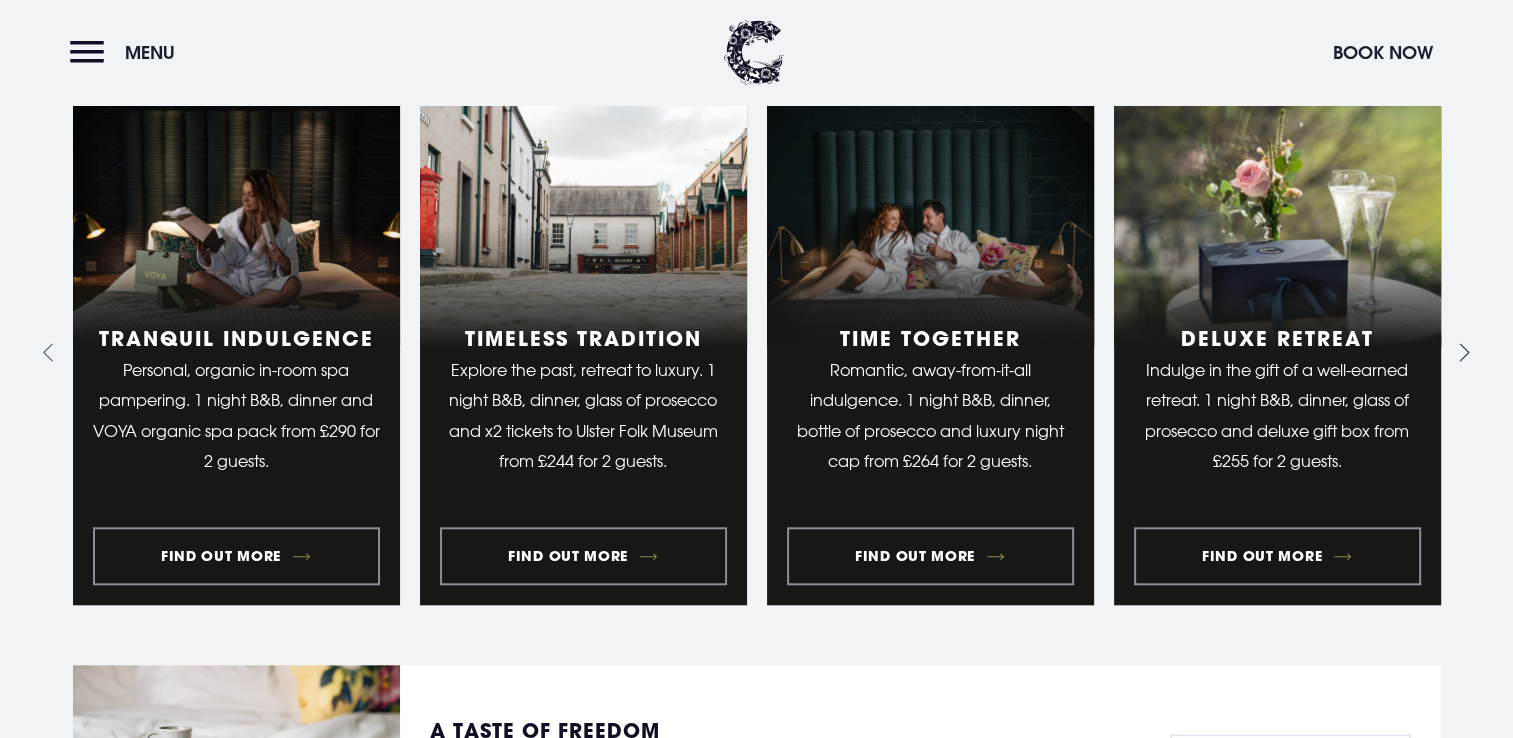 click 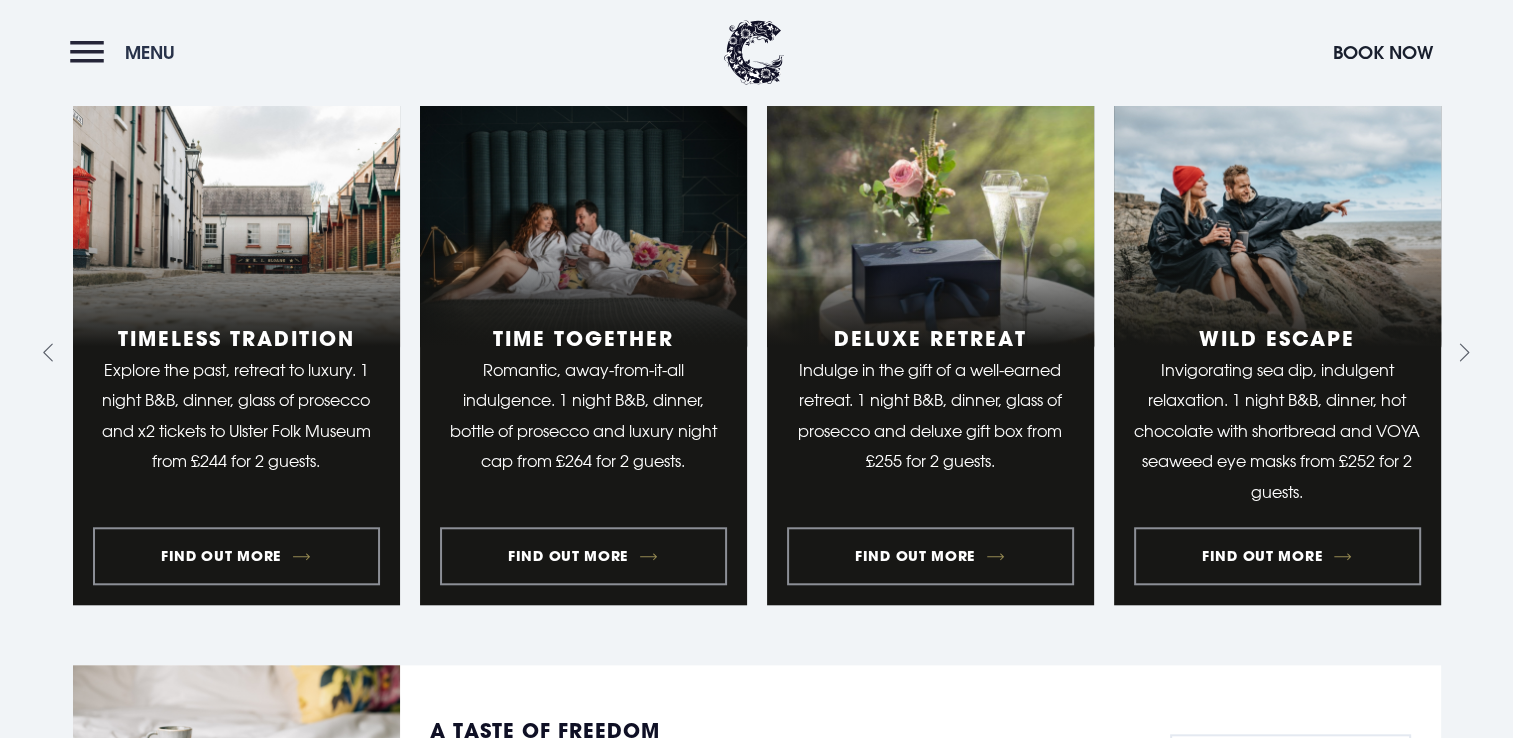 click on "Menu" at bounding box center [127, 52] 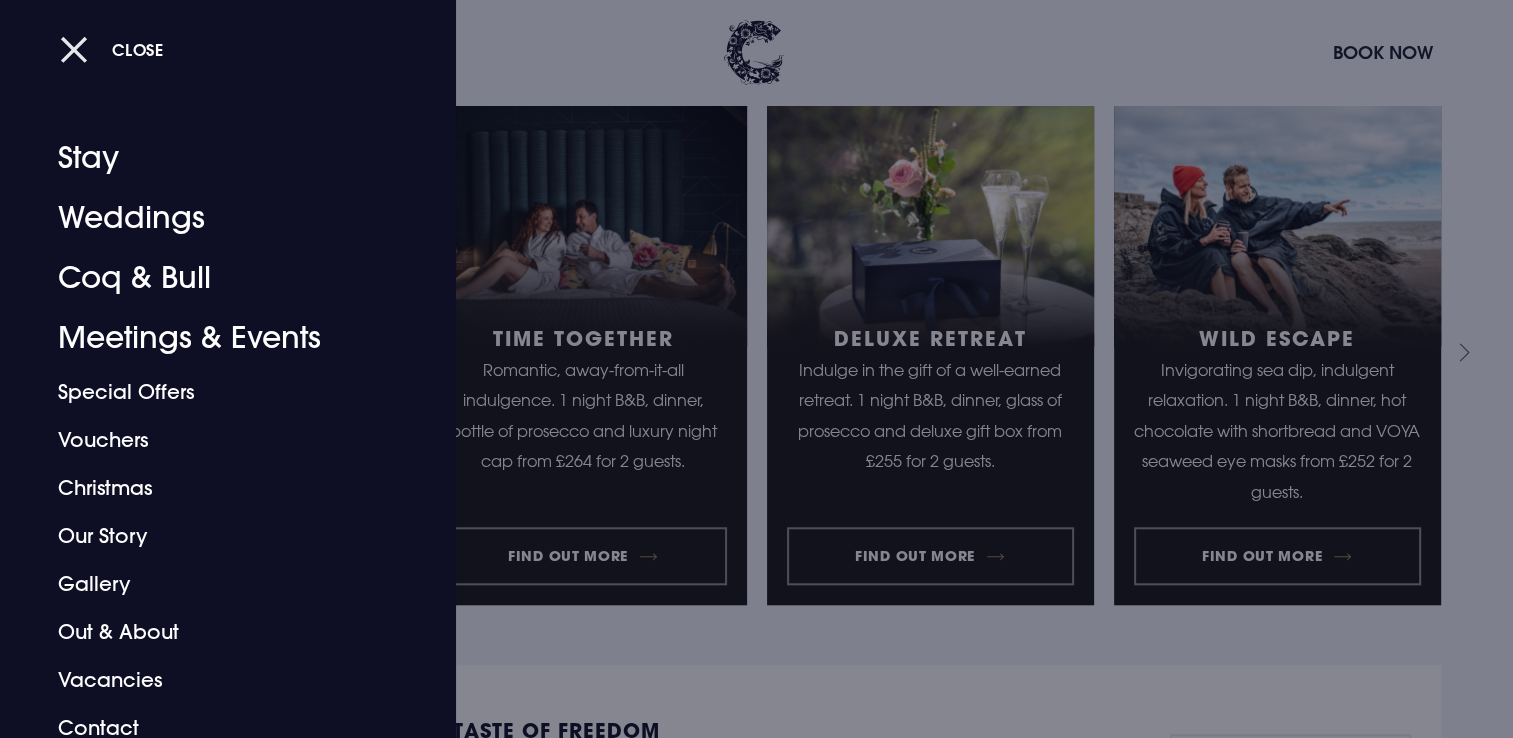 click on "Close" at bounding box center (112, 49) 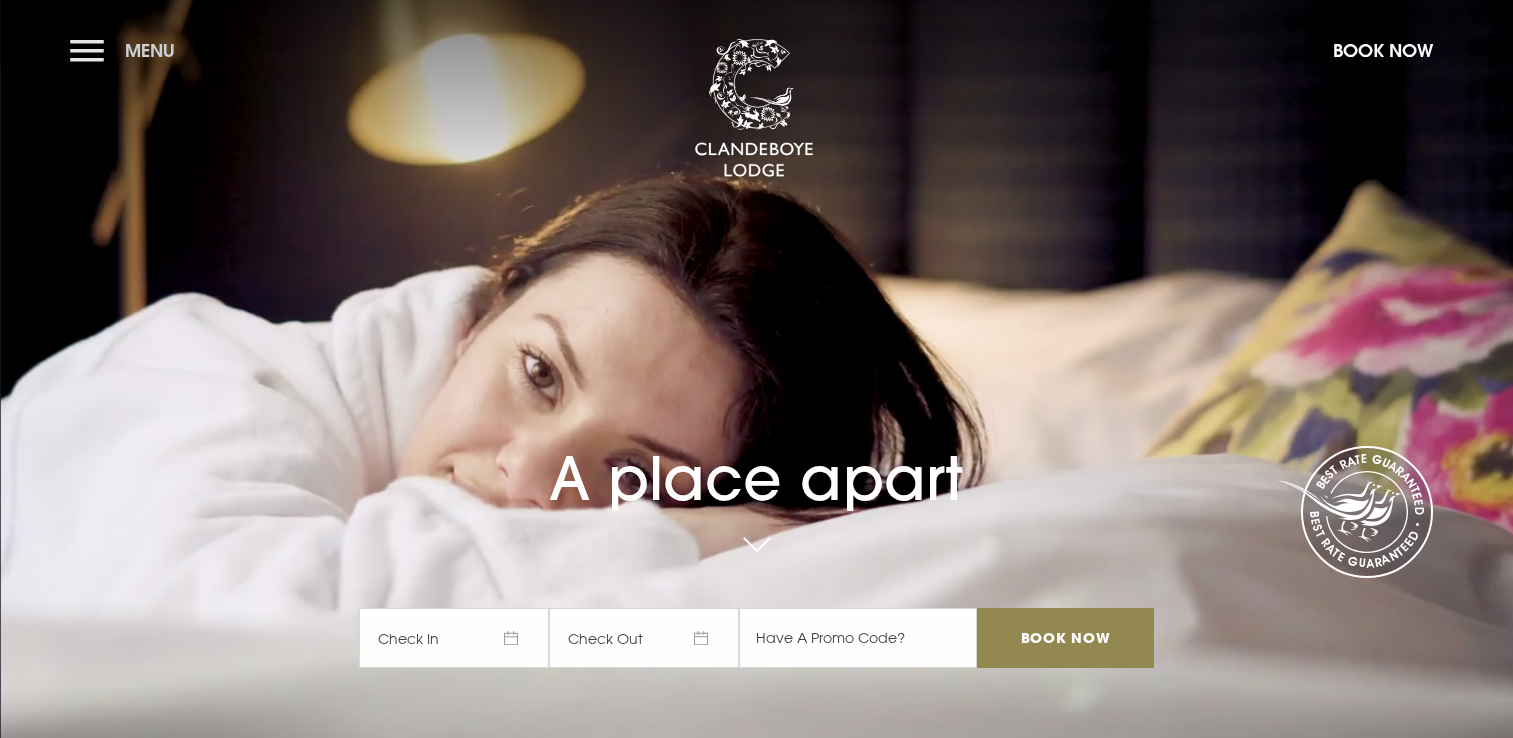 scroll, scrollTop: 0, scrollLeft: 0, axis: both 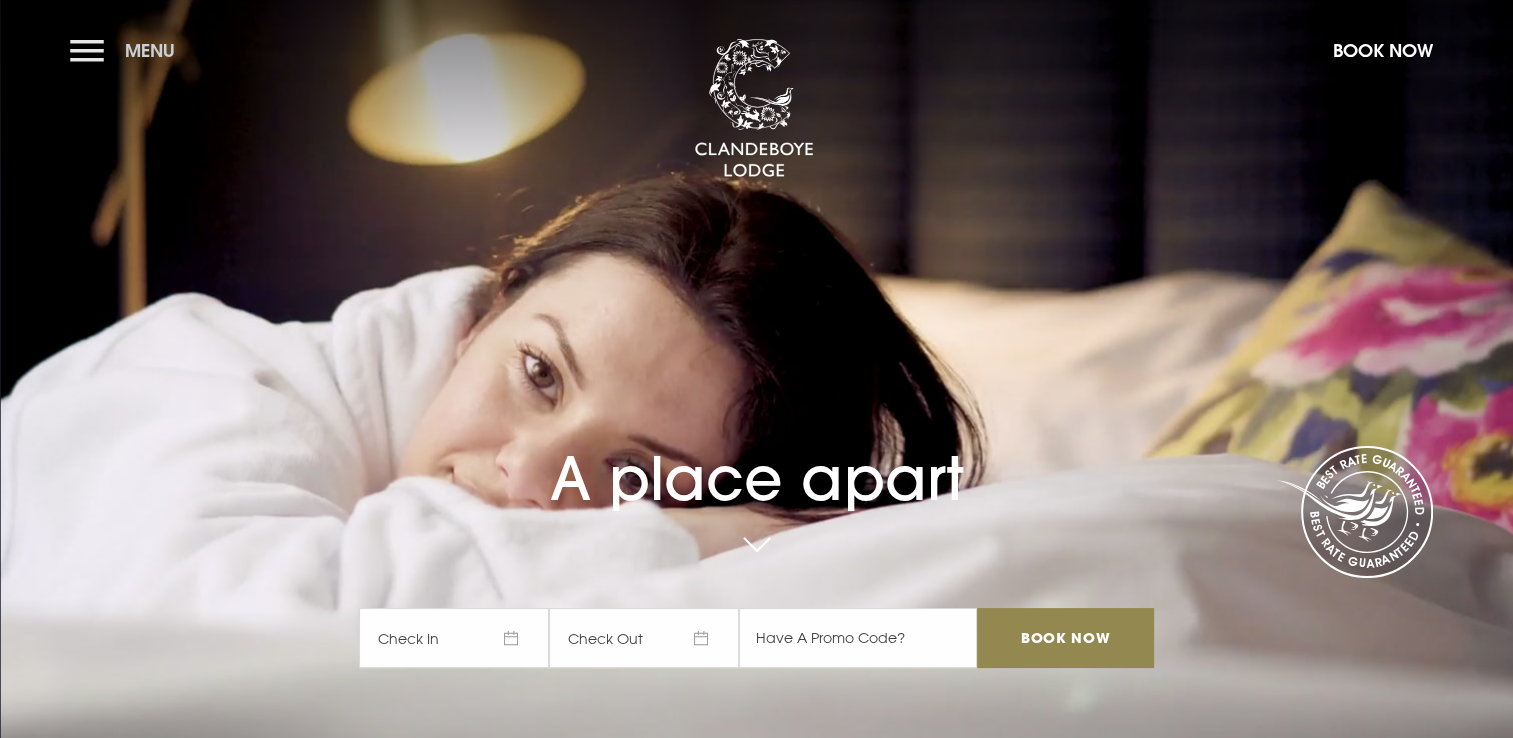 click on "Menu" at bounding box center [127, 50] 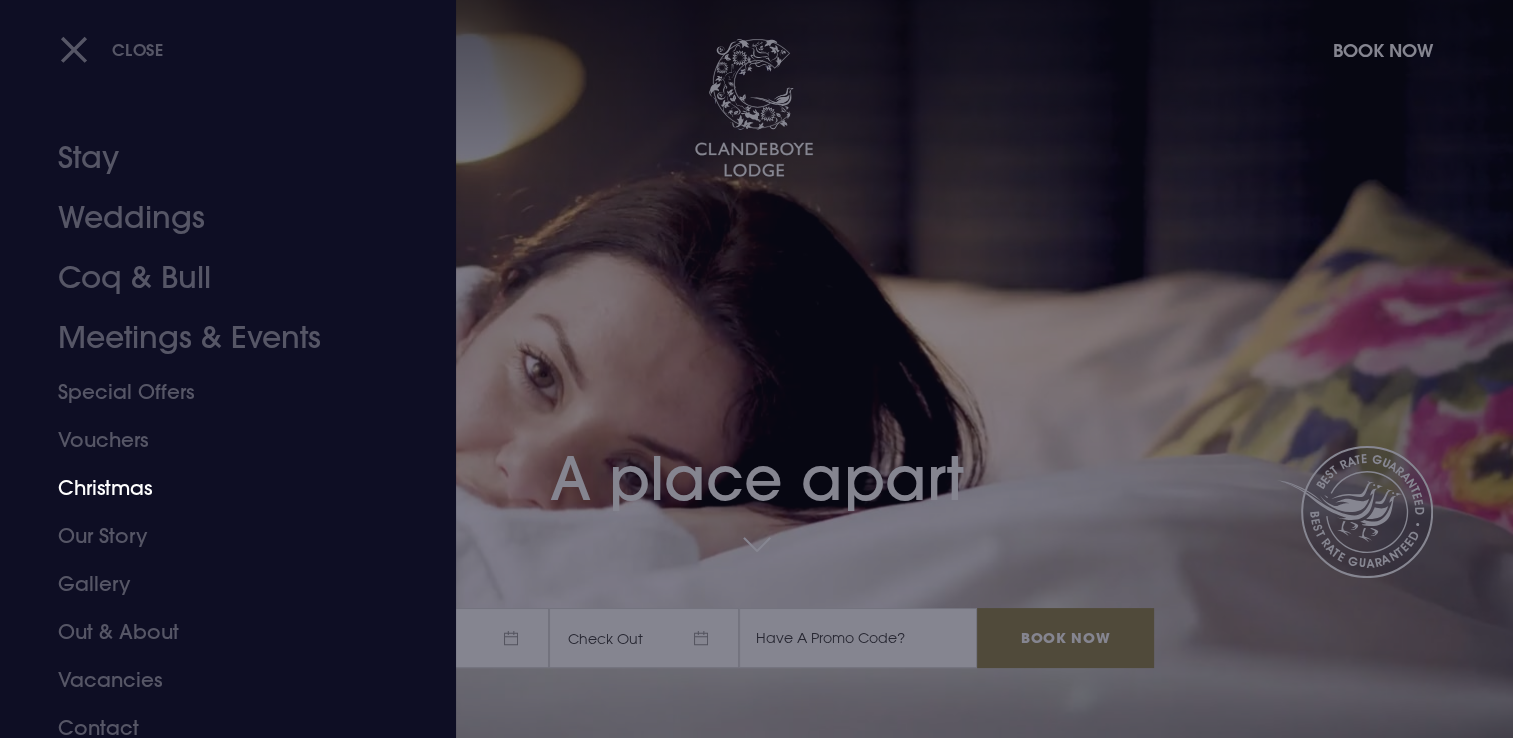 click on "Christmas" at bounding box center [216, 488] 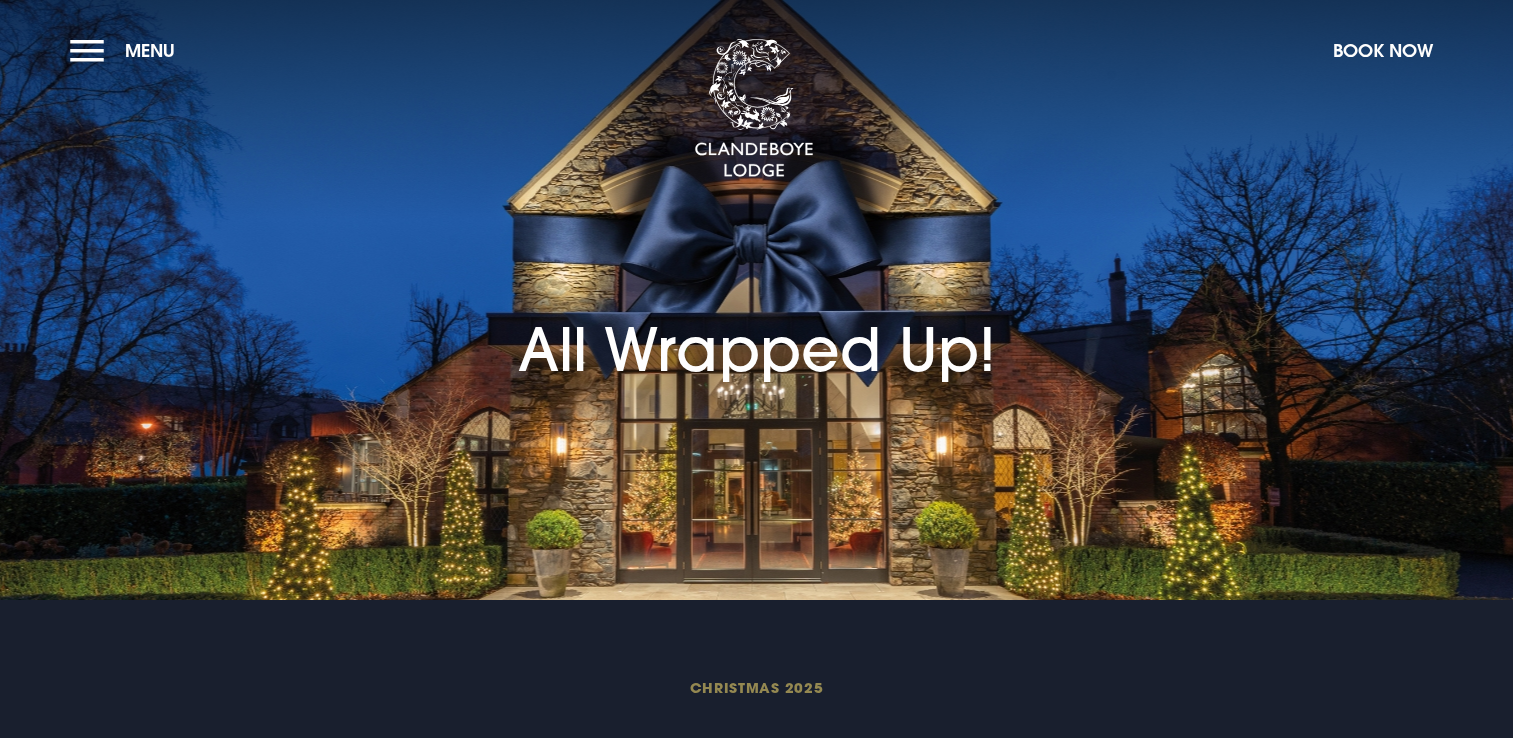 scroll, scrollTop: 0, scrollLeft: 0, axis: both 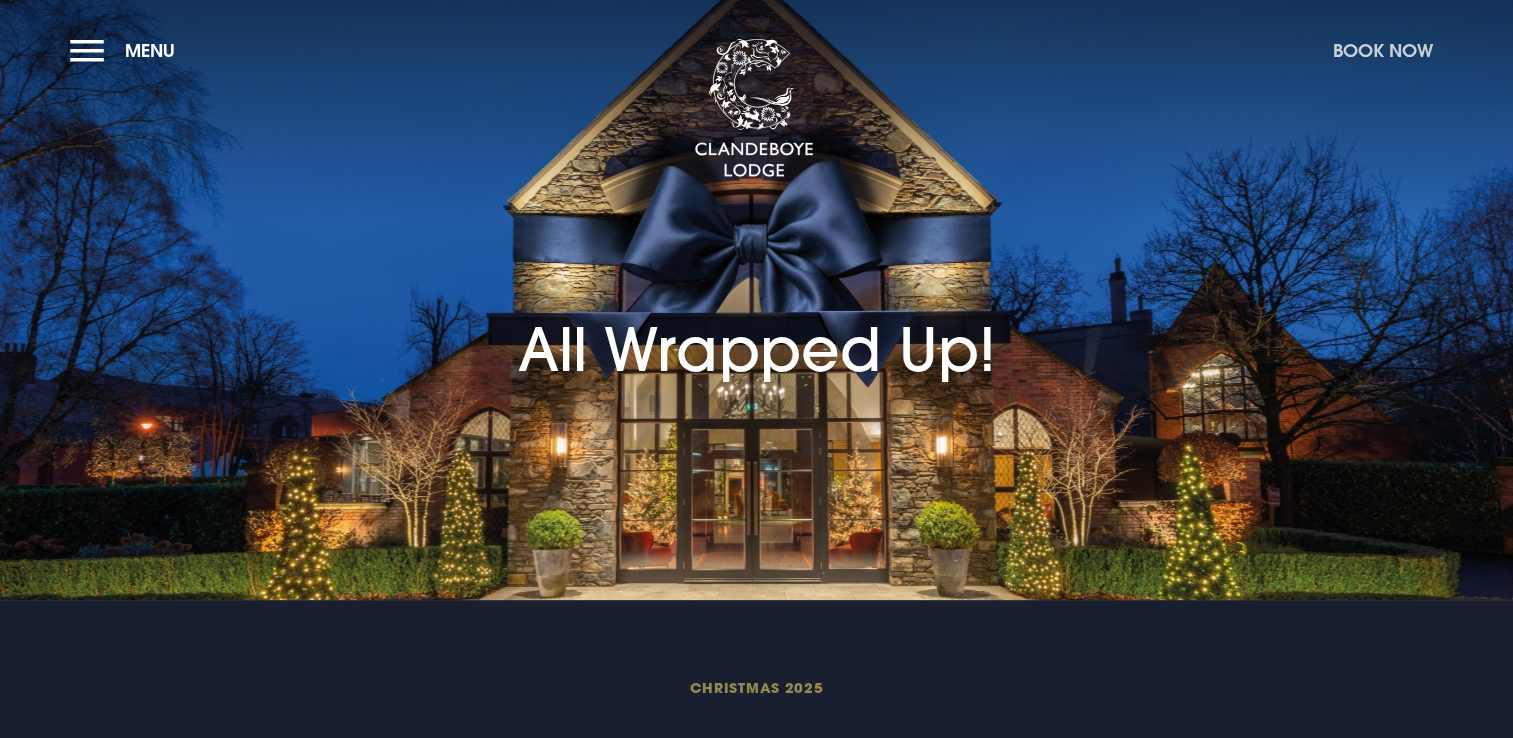 click on "Book Now" at bounding box center [1383, 50] 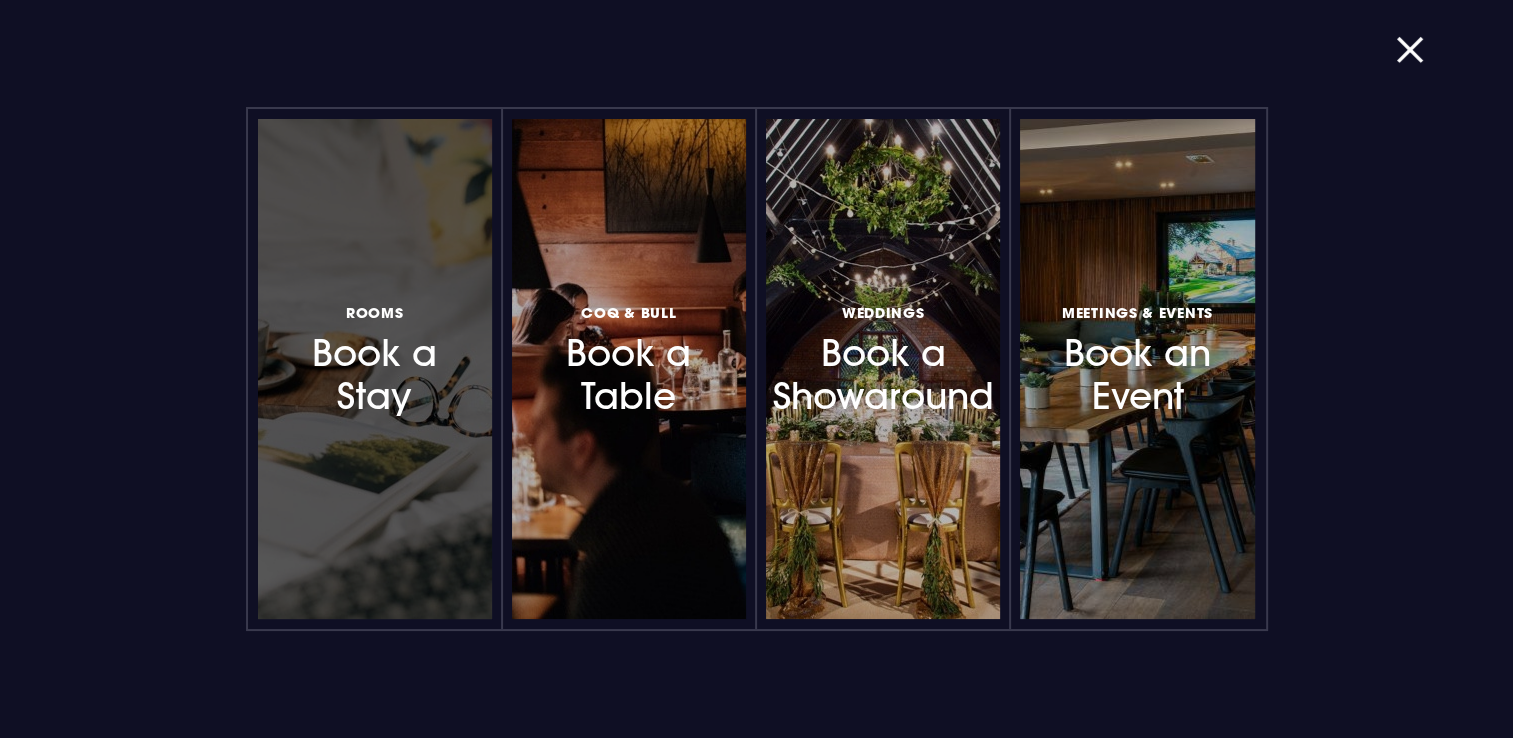 click on "Rooms
Book a Stay" at bounding box center [375, 358] 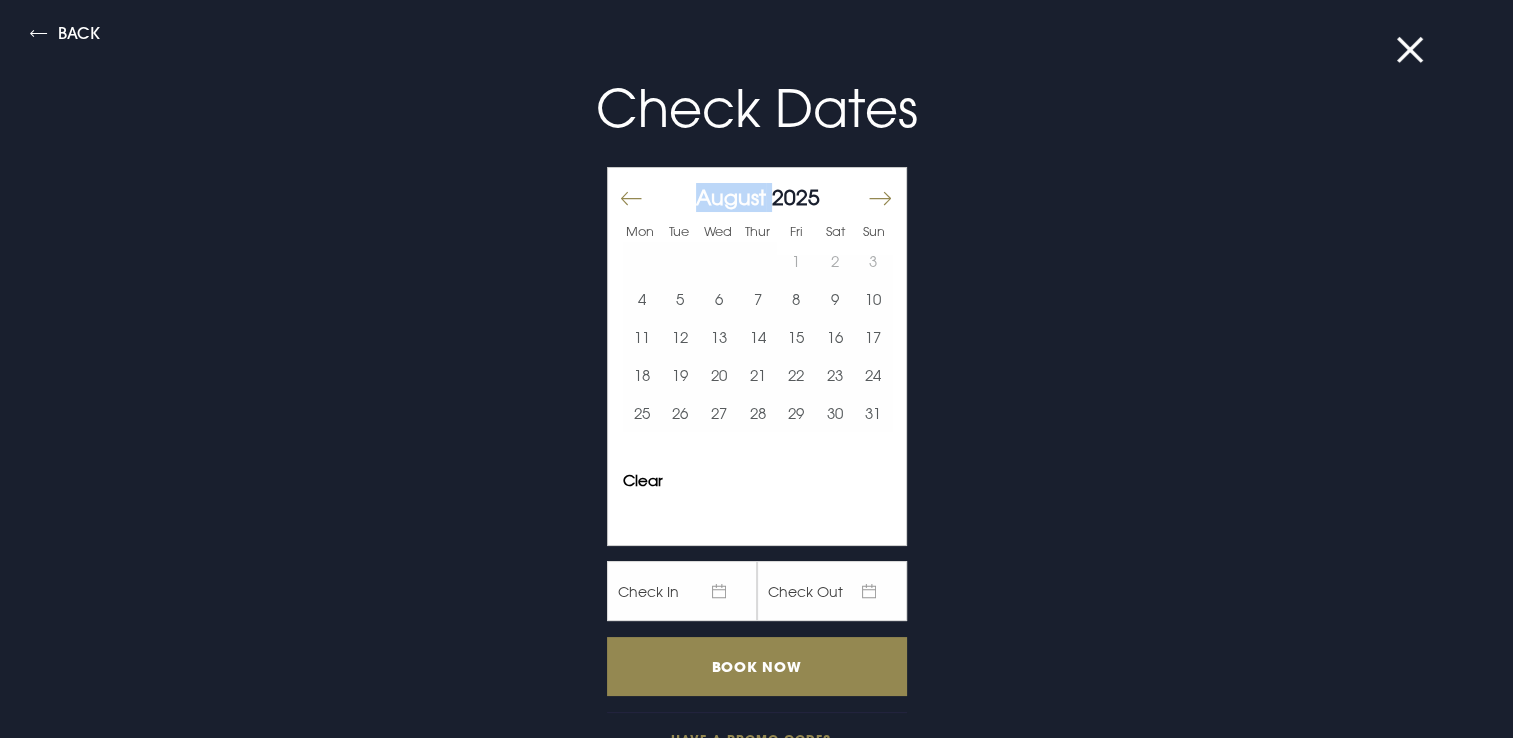 click on "Check Dates         Mon Tue Wed Thur Fri Sat Sun   July   2025   1 2 3 4 5 6 7 8 9 10 11 12 13 14 15 16 17 18 19 20 21 22 23 24 25 26 27 28 29 30 31 August   2025   1 2 3 4 5 6 7 8 9 10 11 12 13 14 15 16 17 18 19 20 21 22 23 24 25 26 27 28 29 30 31 September   2025   1 2 3 4 5 6 7 8 9 10 11 12 13 14 15 16 17 18 19 20 21 22 23 24 25 26 27 28 29 30   Keyboard Shortcuts   X   ↵  Select the date in focus  ←/→  Move backward (left) and forward (right) by one day.  ↑/↓  Move backward (up) and forward (down) by one week.  PgUp/PgDn  Switch months.  Home/End  Go to the first or last day of a week.  Esc  Close this panel  ?  Open this panel    Clear   Apply   ?
Check In
Check Out
Book Now
Have a promo code?" at bounding box center (757, 417) 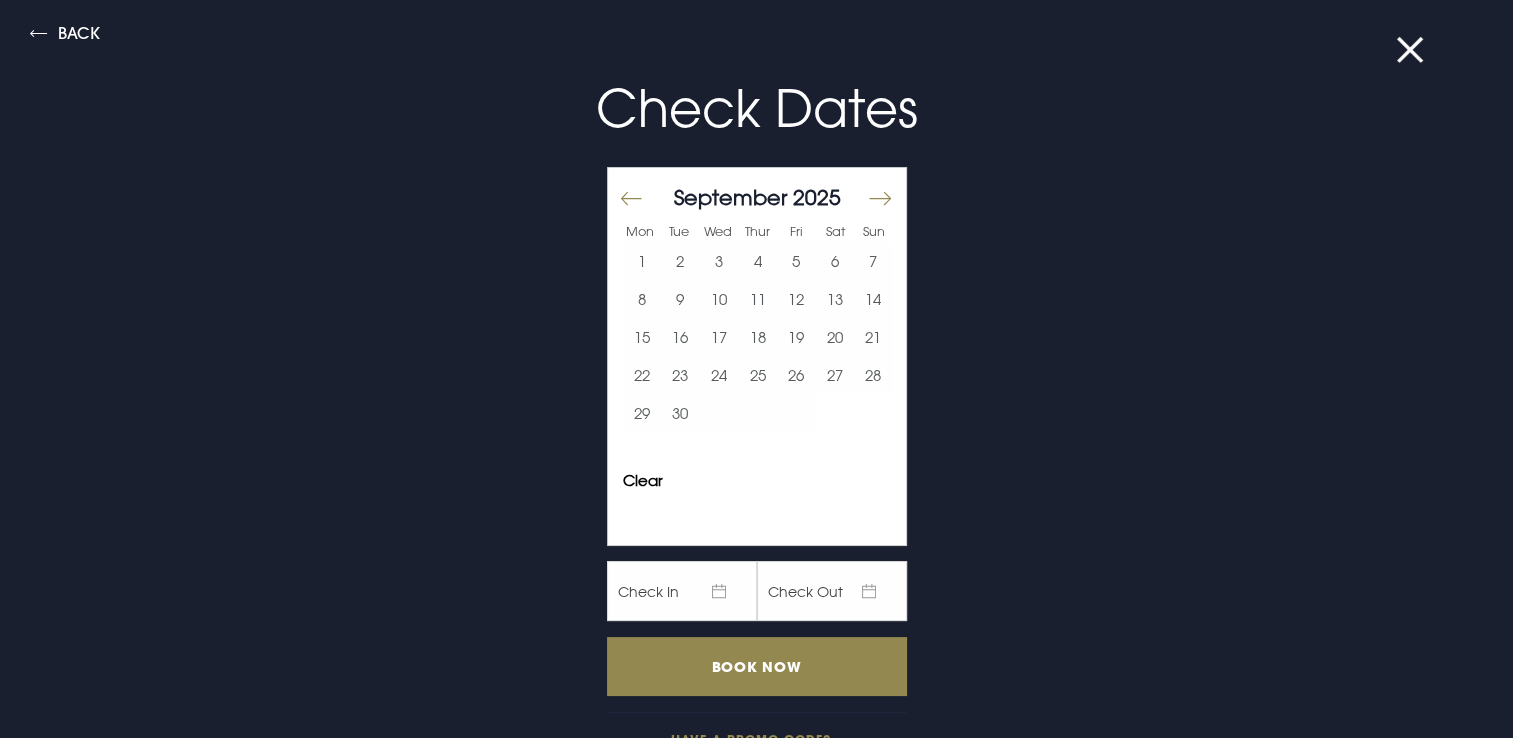 click at bounding box center [879, 198] 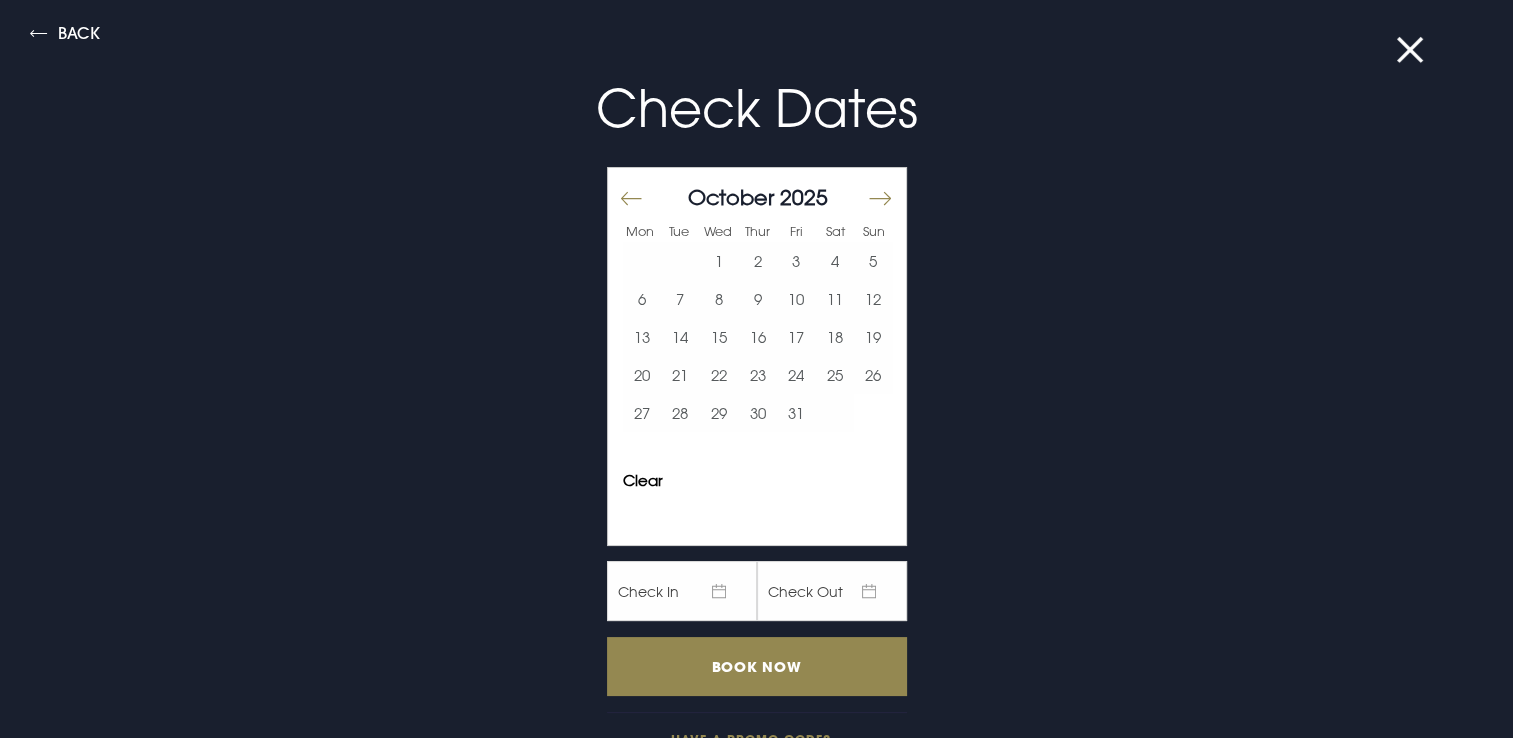 click at bounding box center (879, 198) 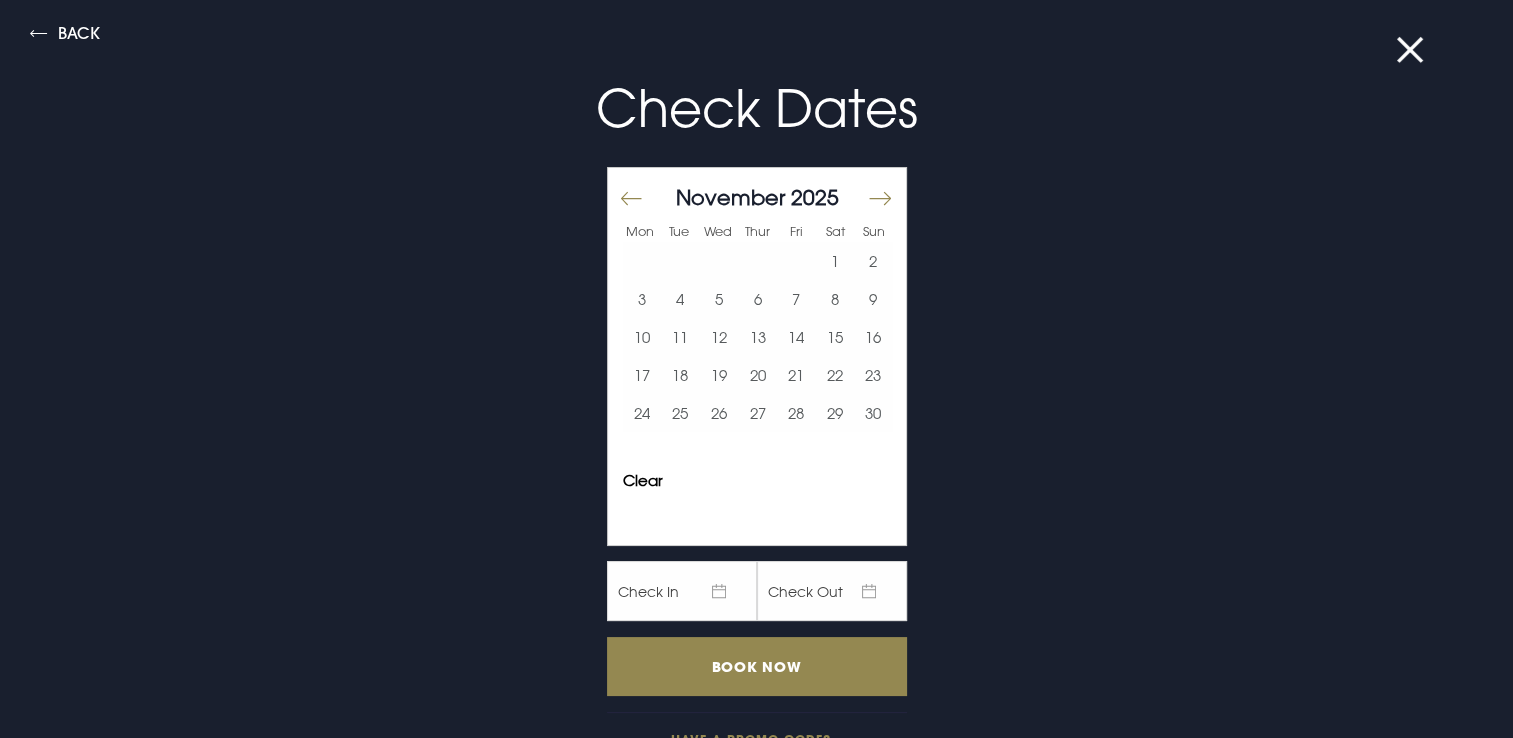 click at bounding box center [879, 198] 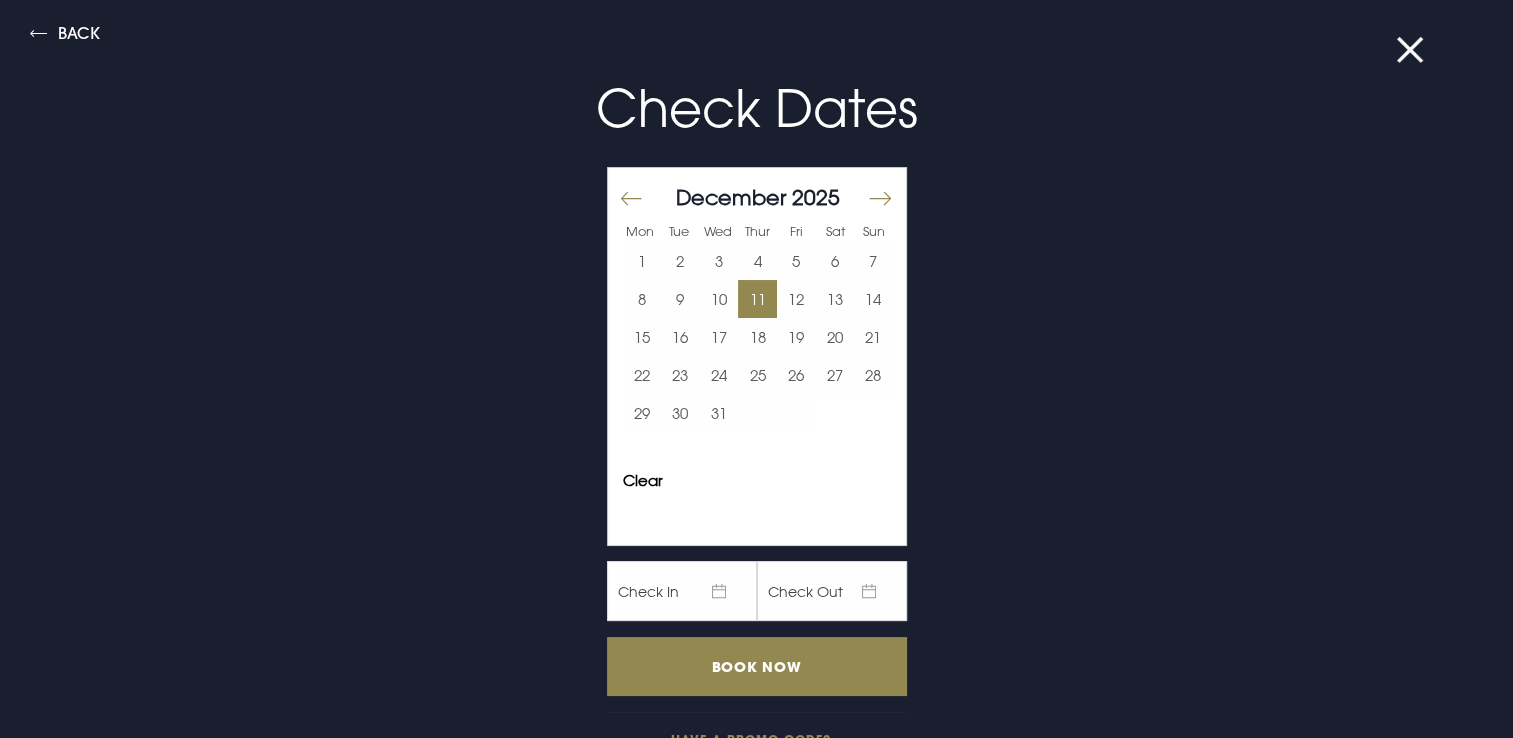 click on "11" at bounding box center (757, 299) 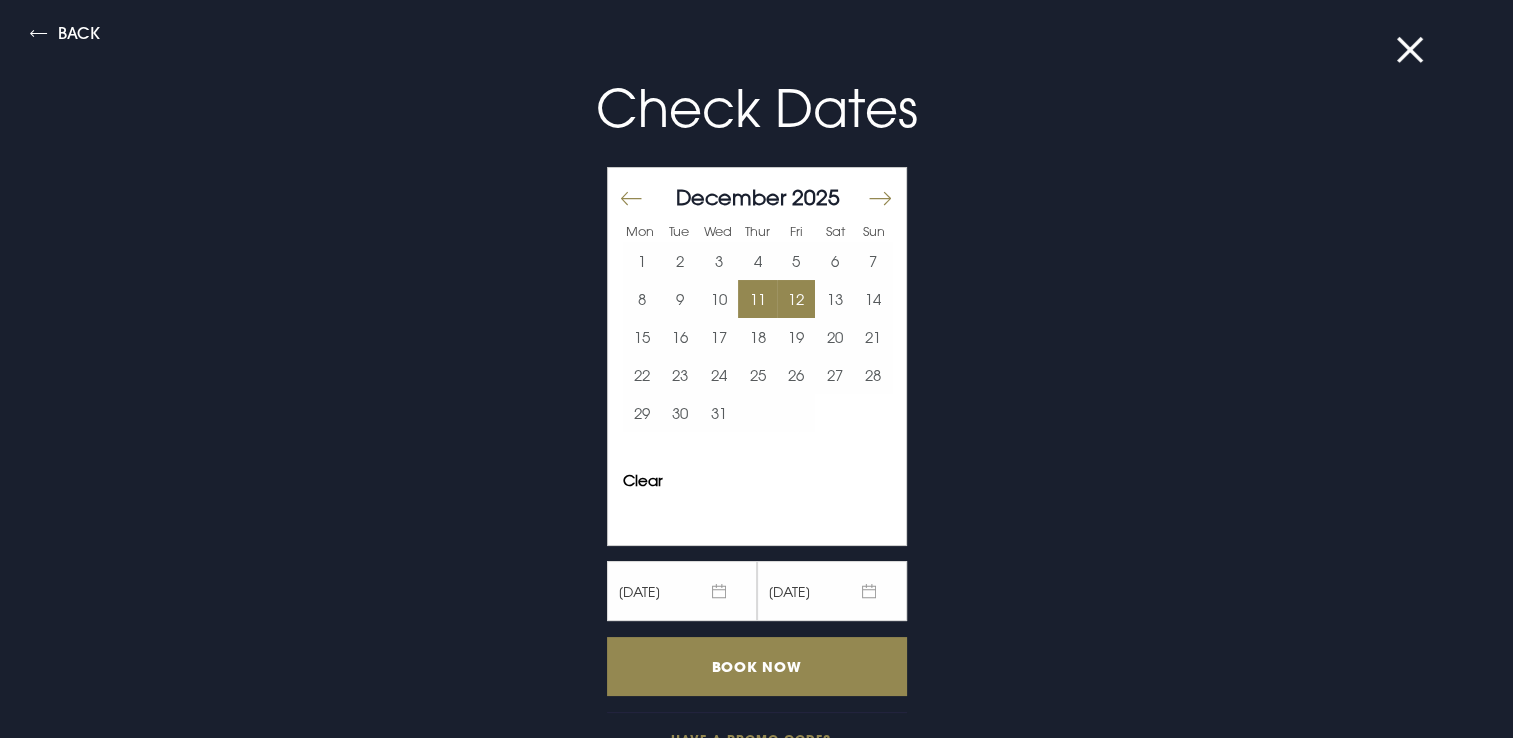 click on "12" at bounding box center [796, 299] 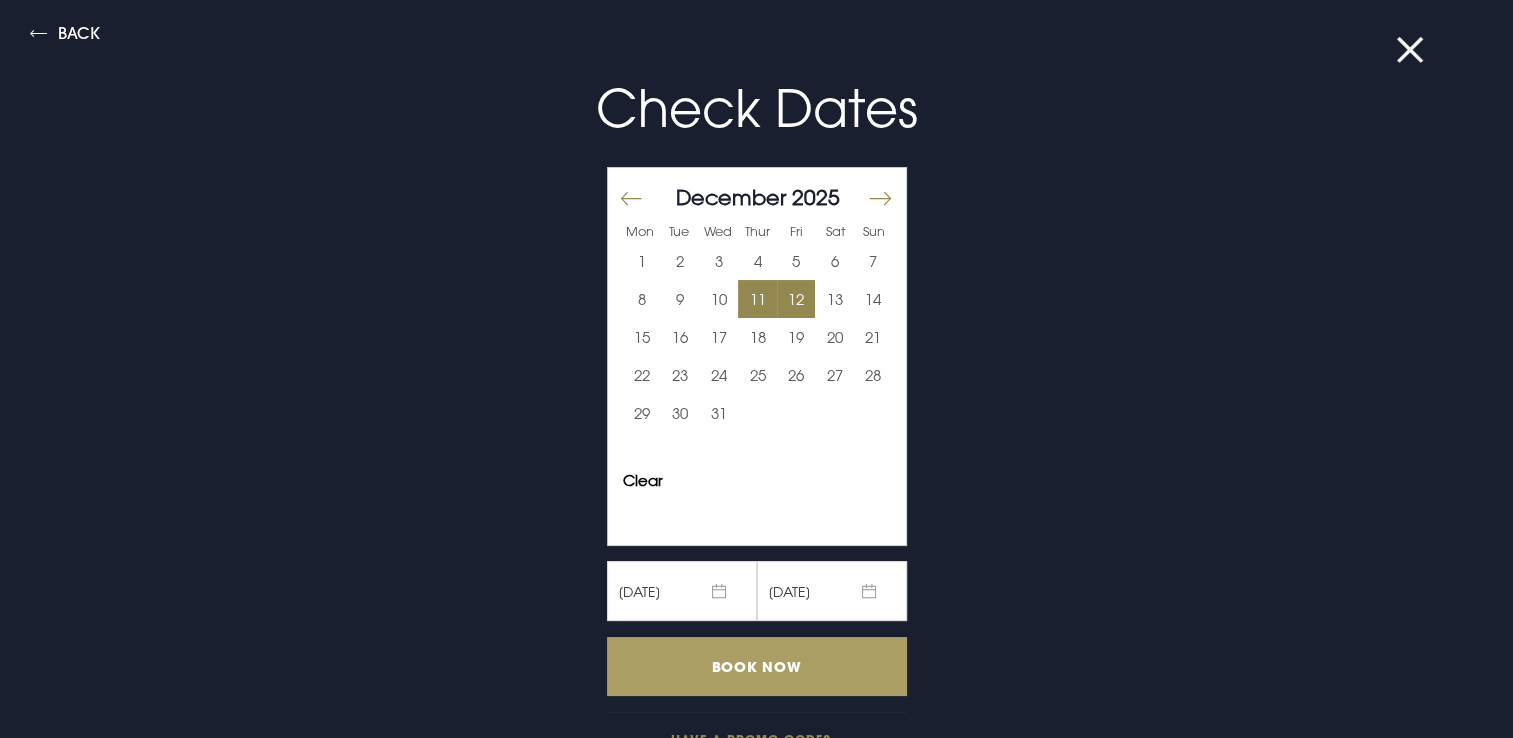 click on "Book Now" at bounding box center [757, 666] 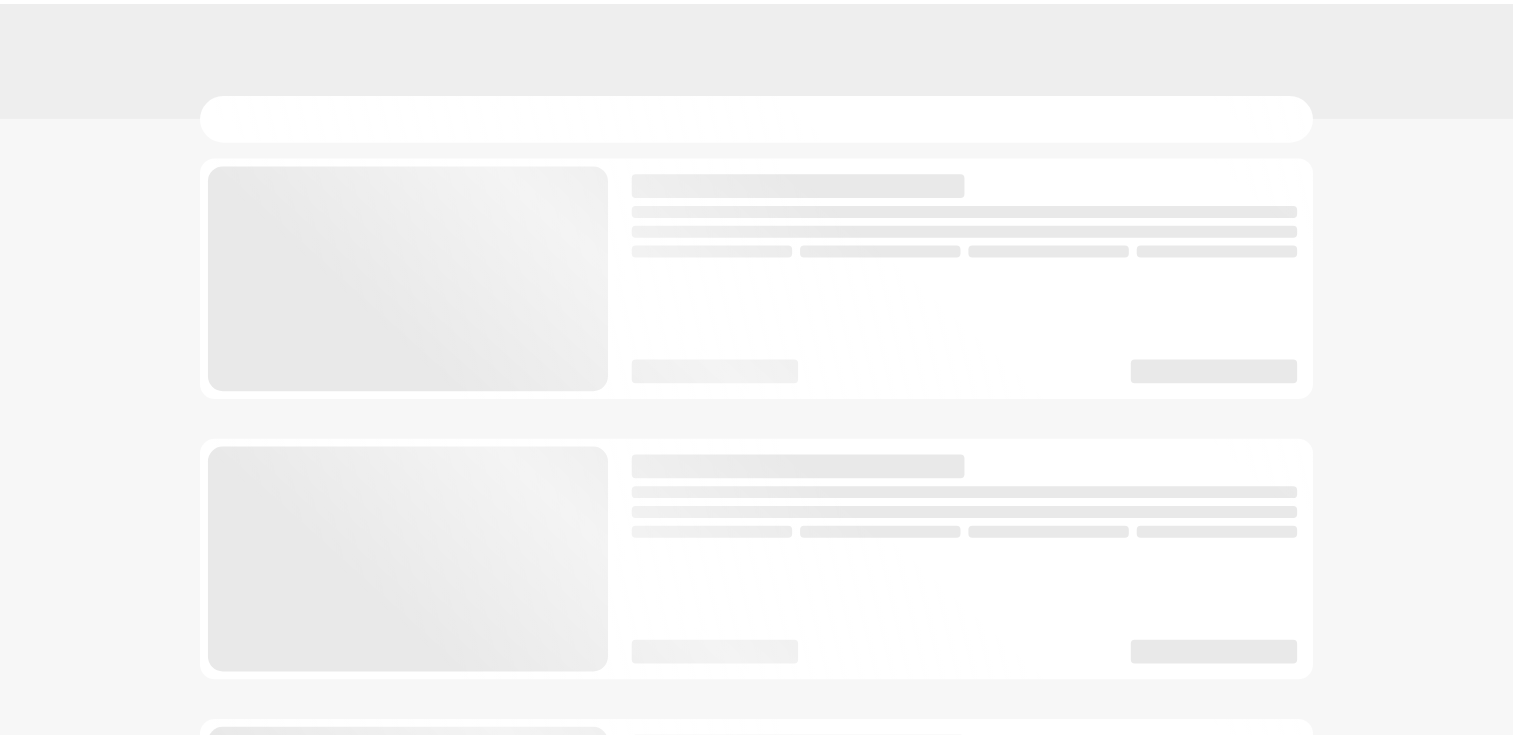 scroll, scrollTop: 0, scrollLeft: 0, axis: both 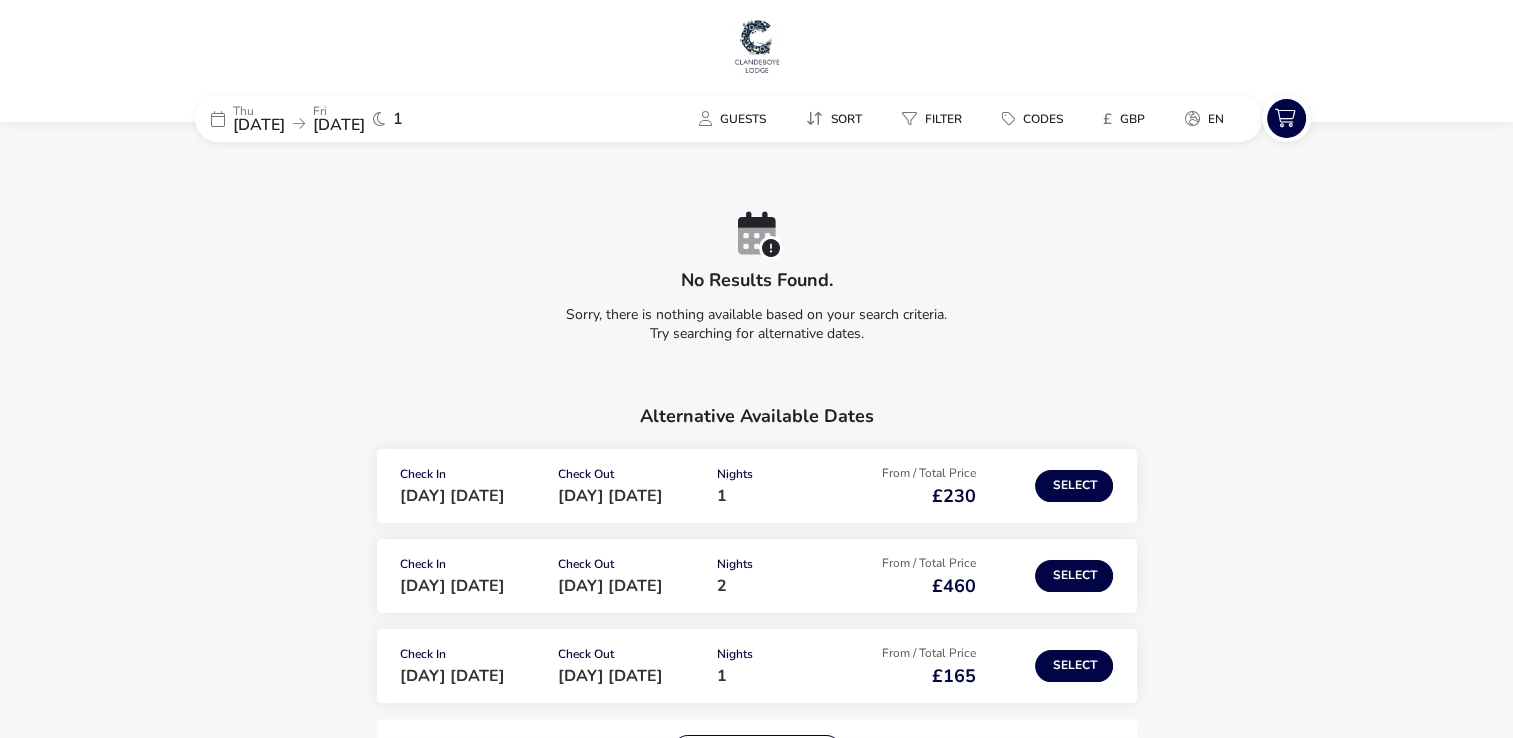 click on "11 Dec 2025" at bounding box center (259, 125) 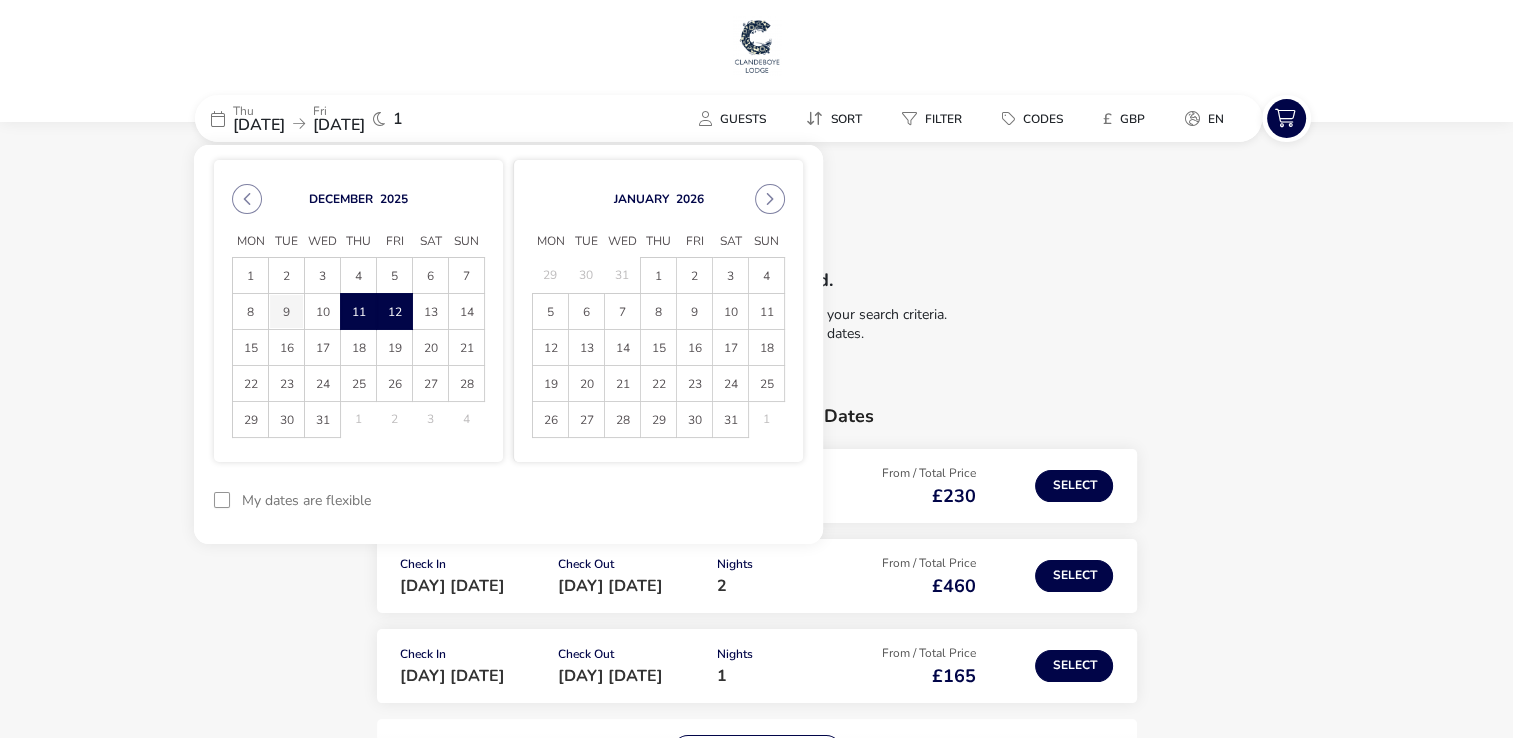 click on "9" at bounding box center [286, 311] 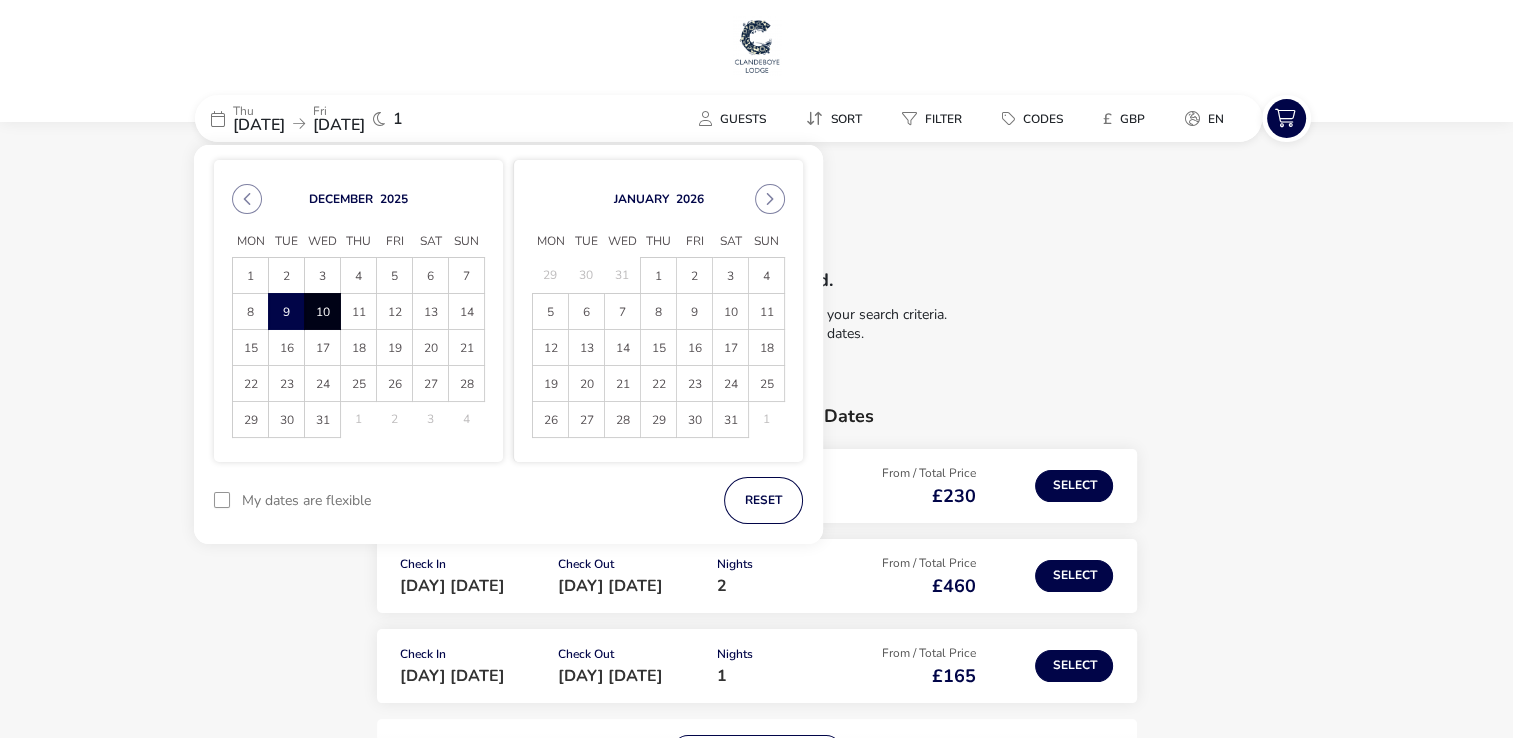 click on "10" at bounding box center (322, 311) 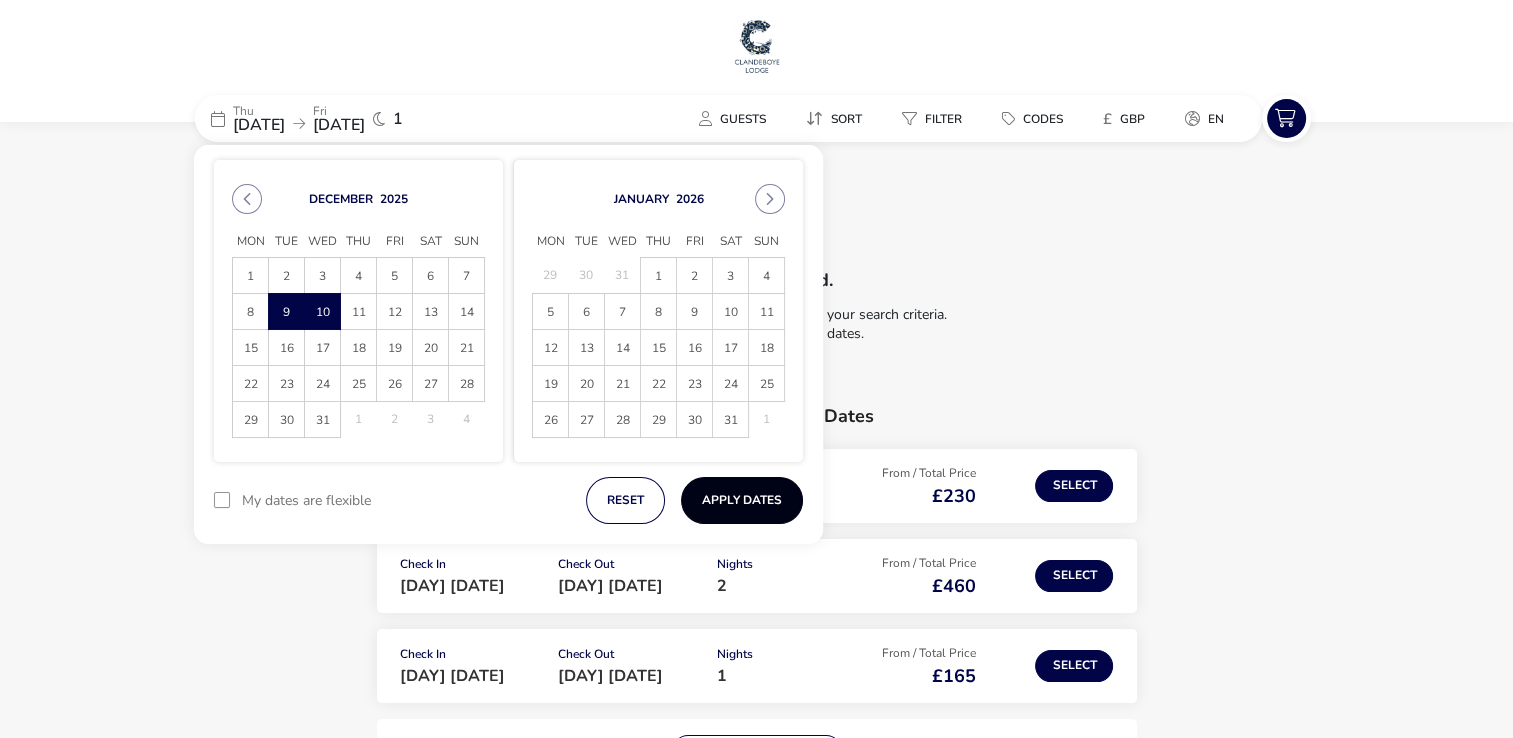 click on "Apply Dates" at bounding box center (742, 500) 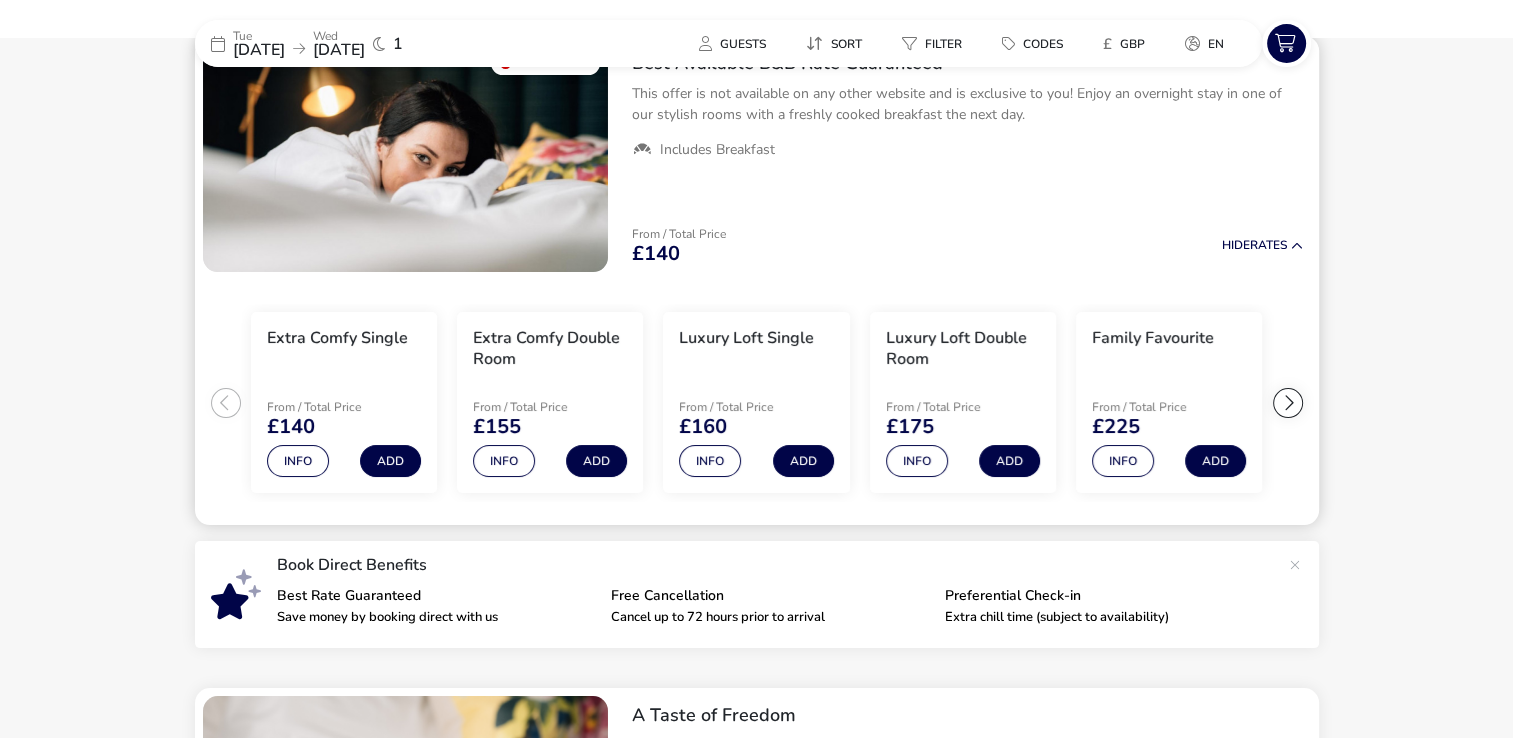 scroll, scrollTop: 164, scrollLeft: 0, axis: vertical 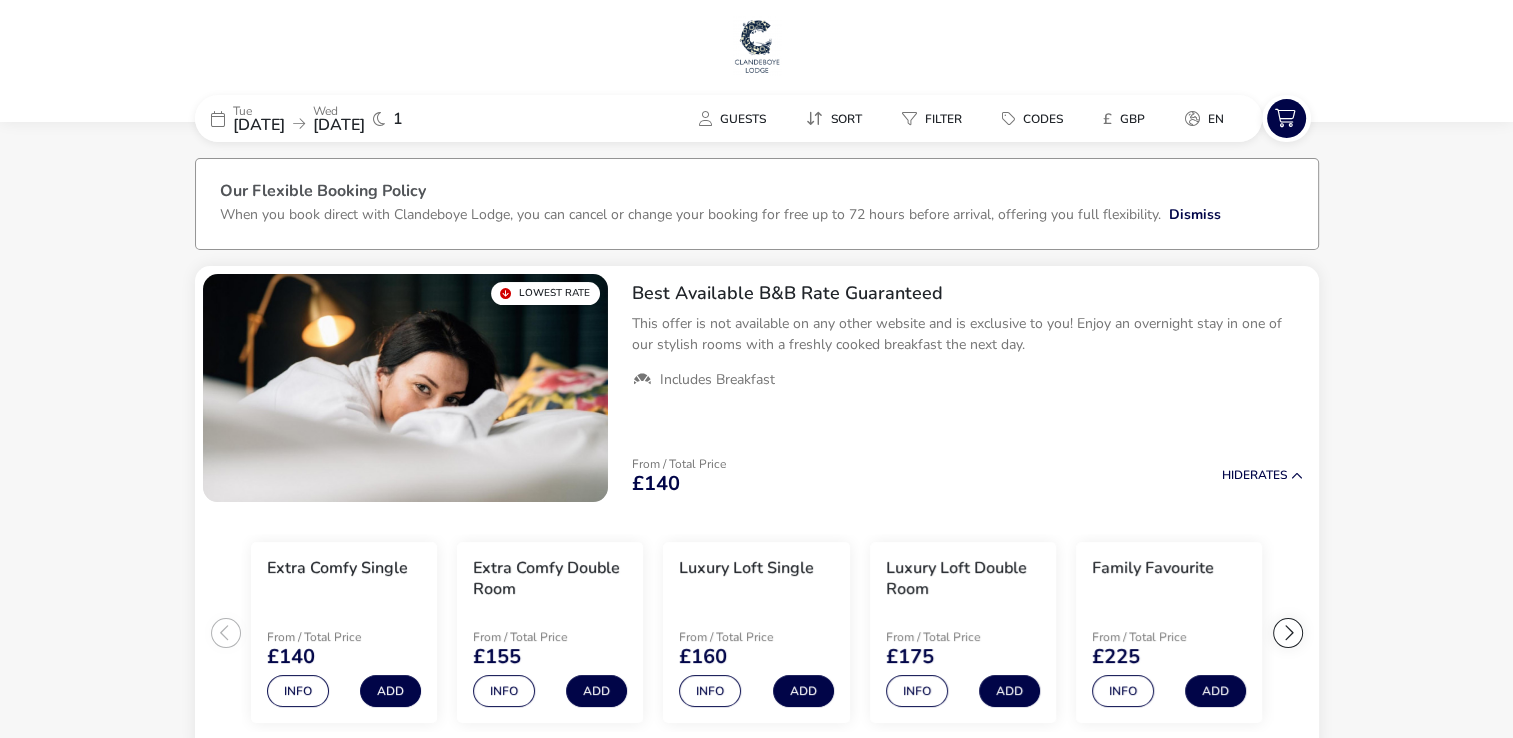 click on "09 Dec 2025" at bounding box center [259, 125] 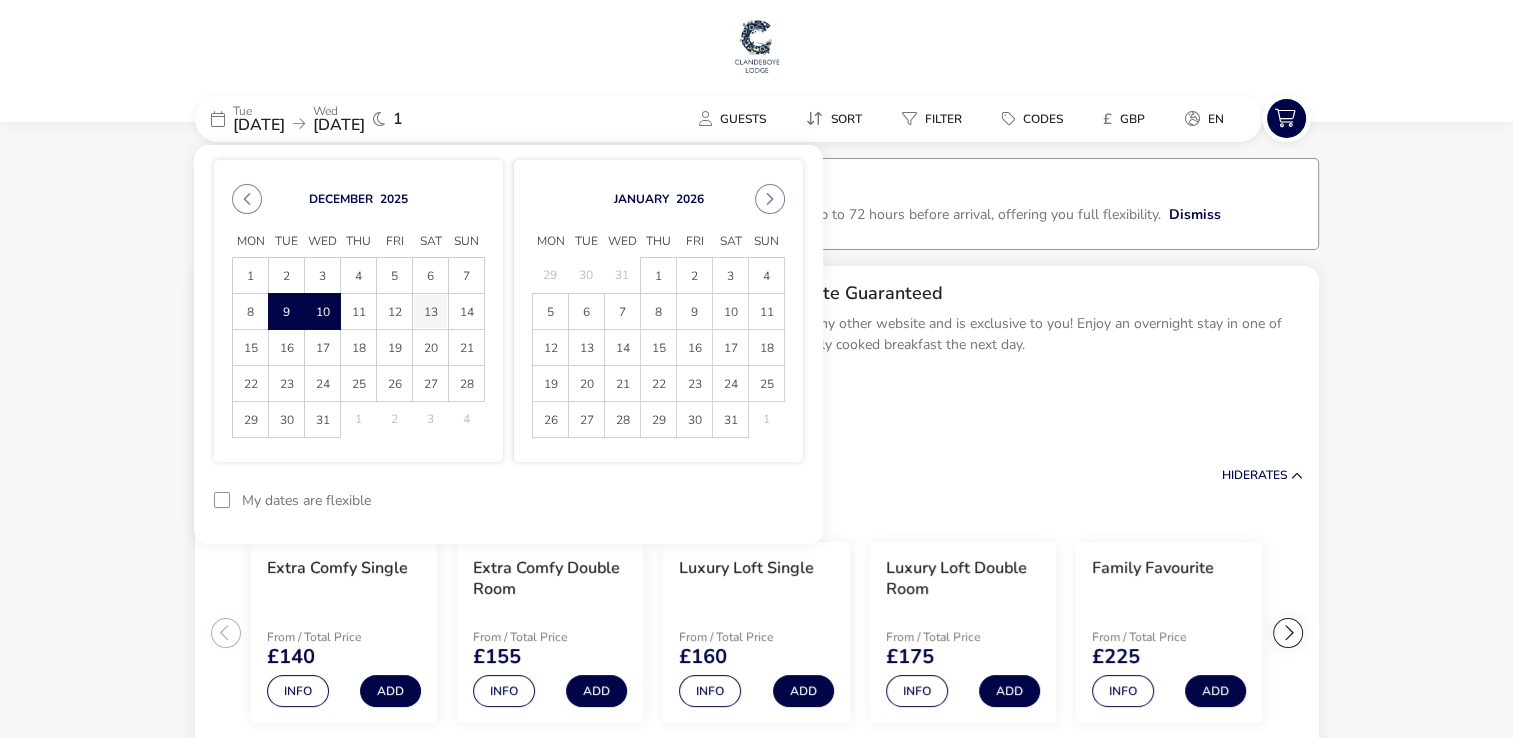 click on "13" at bounding box center (430, 311) 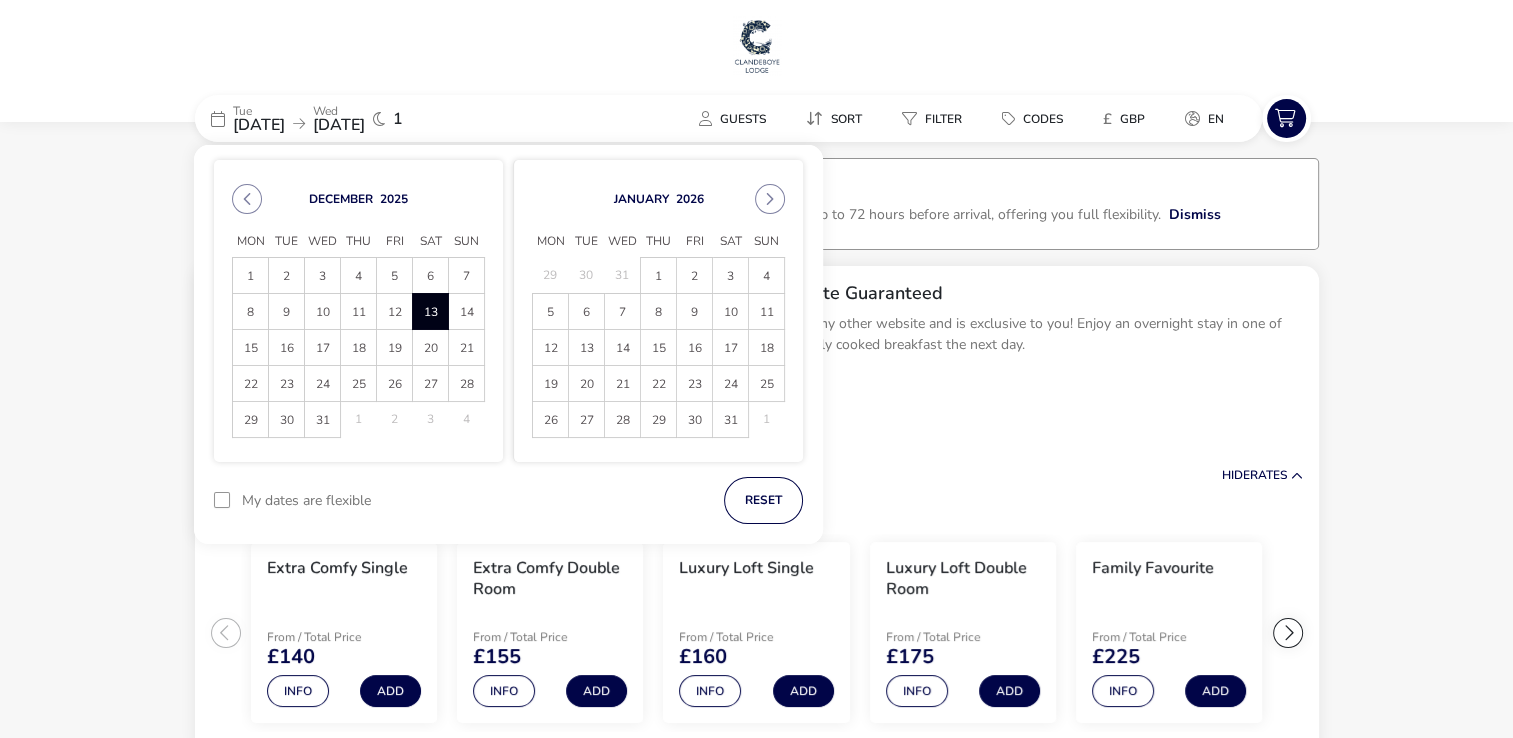click on "14" at bounding box center (466, 311) 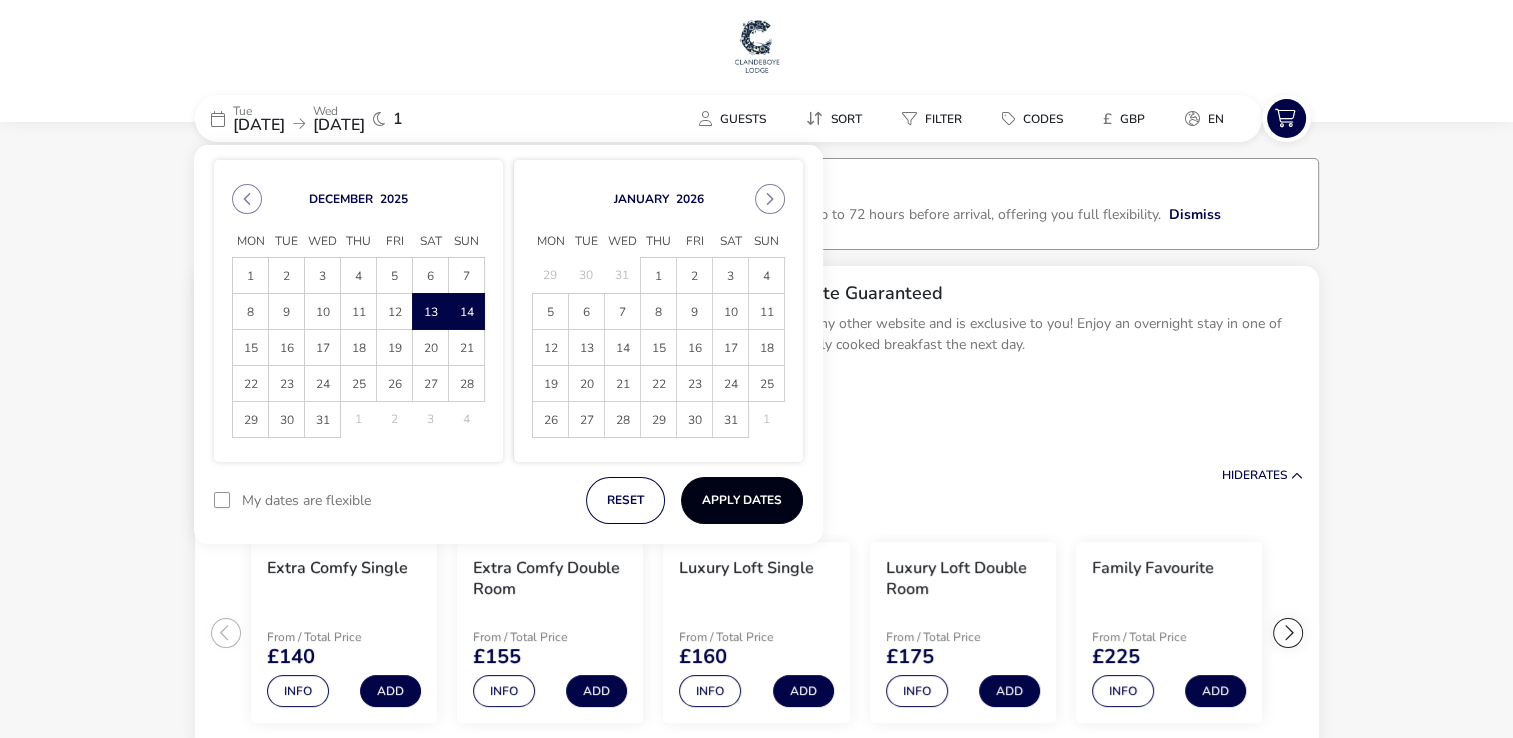 click on "Apply Dates" at bounding box center (742, 500) 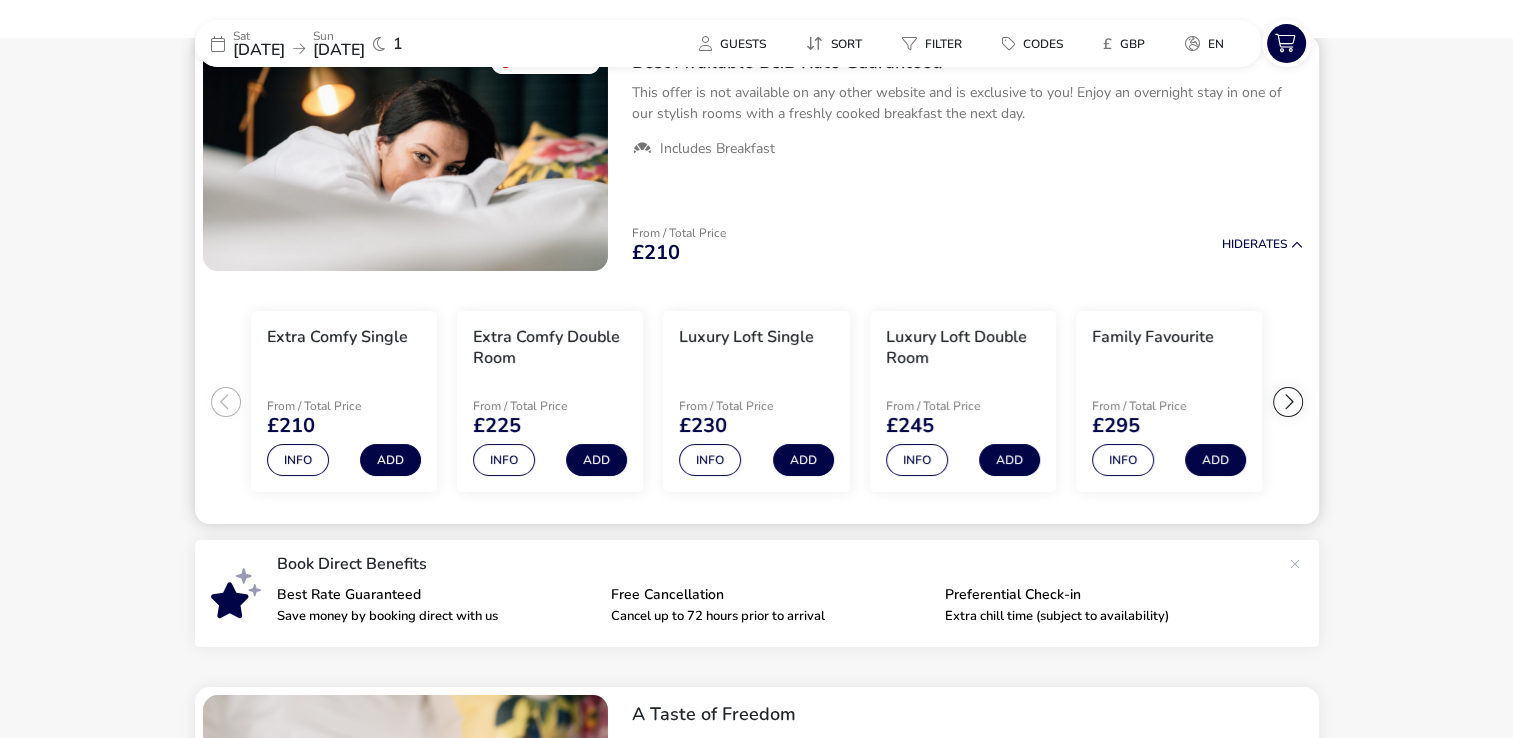 scroll, scrollTop: 164, scrollLeft: 0, axis: vertical 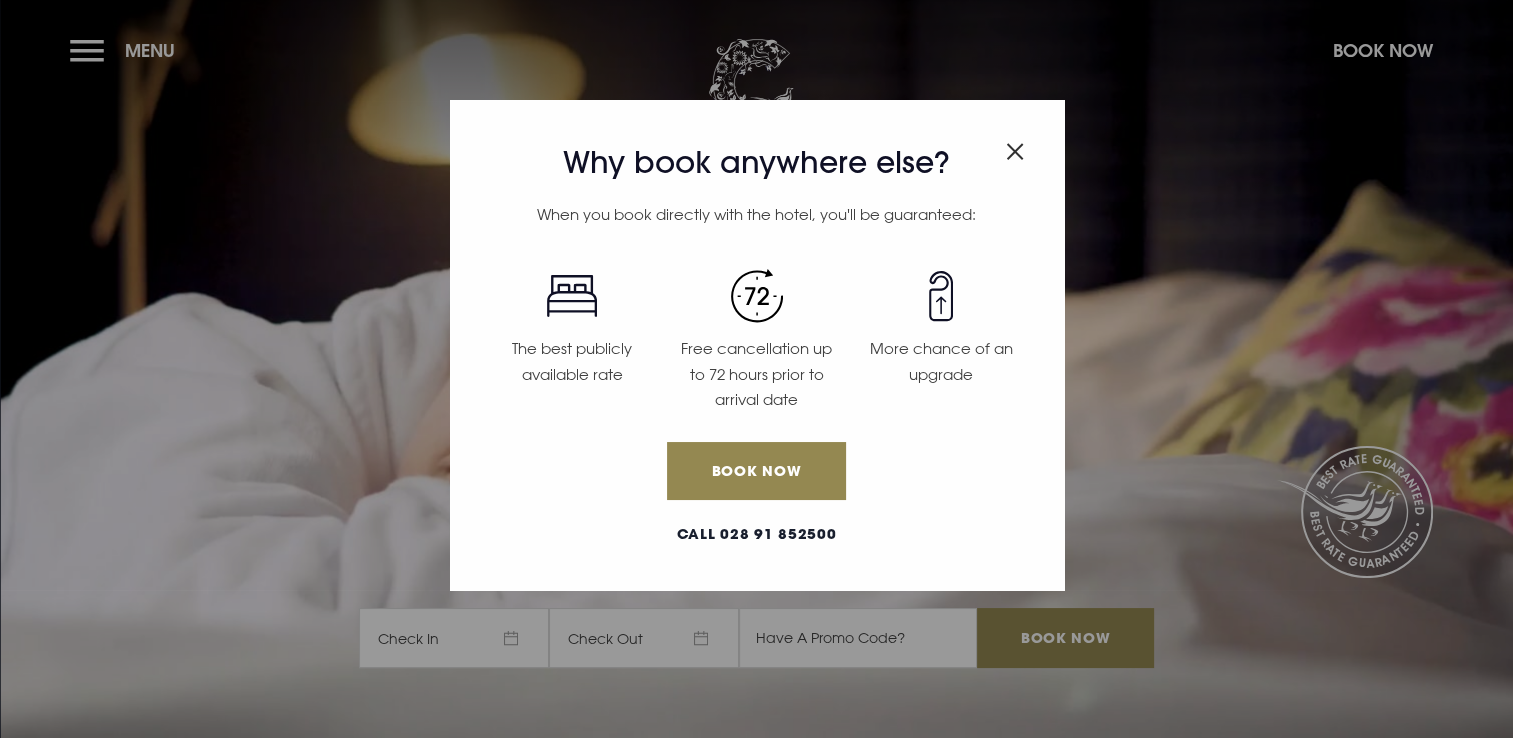 click at bounding box center [1015, 151] 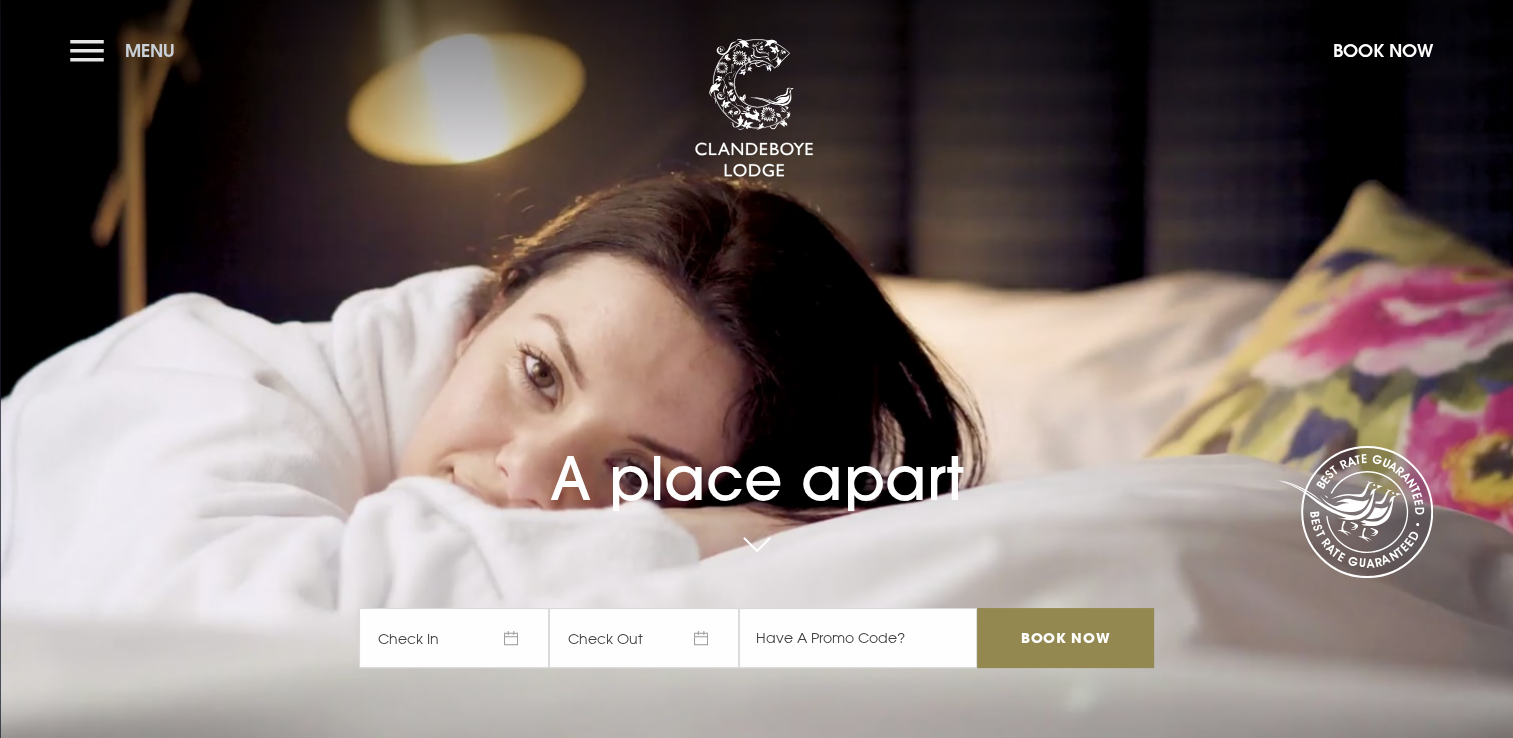 click on "Menu" at bounding box center [127, 50] 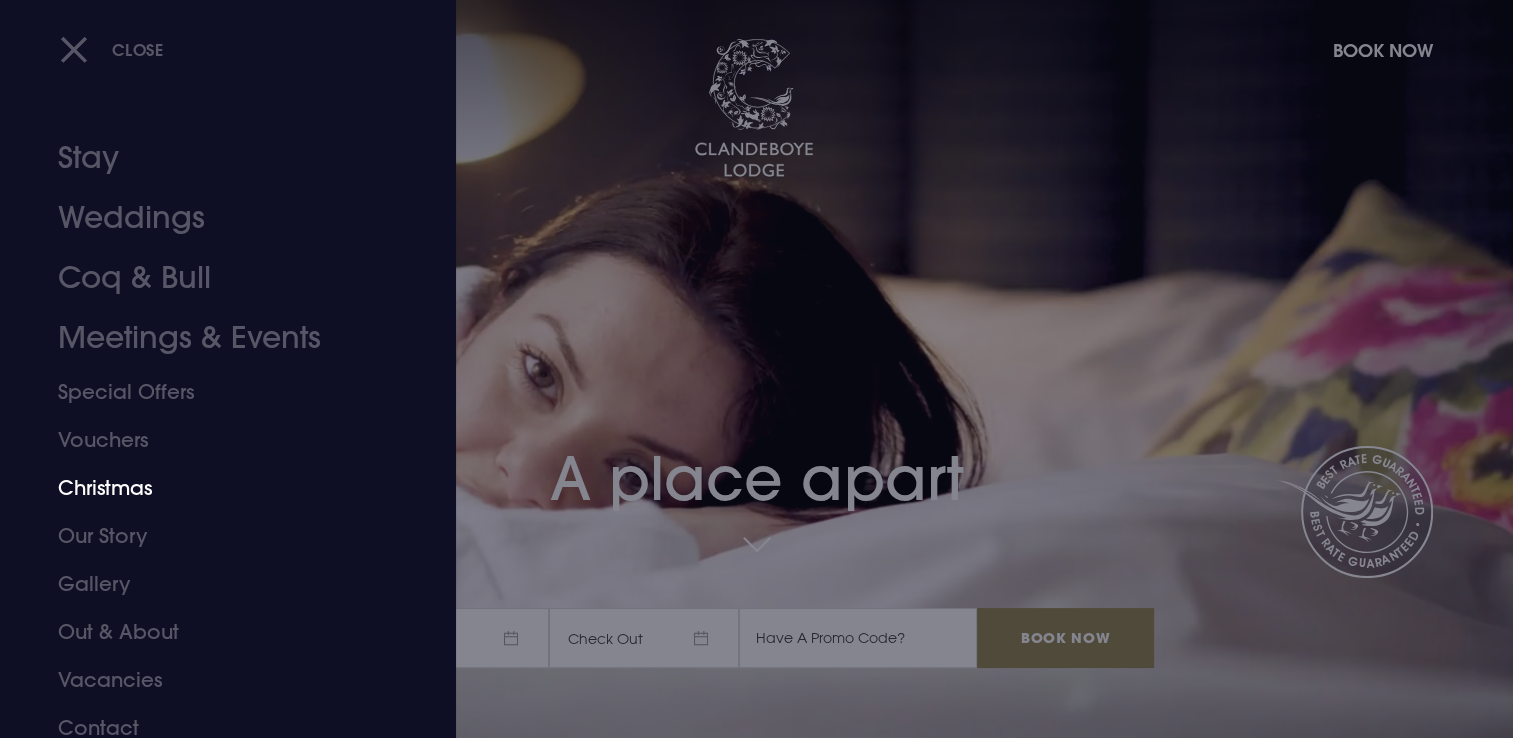 click on "Christmas" at bounding box center [216, 488] 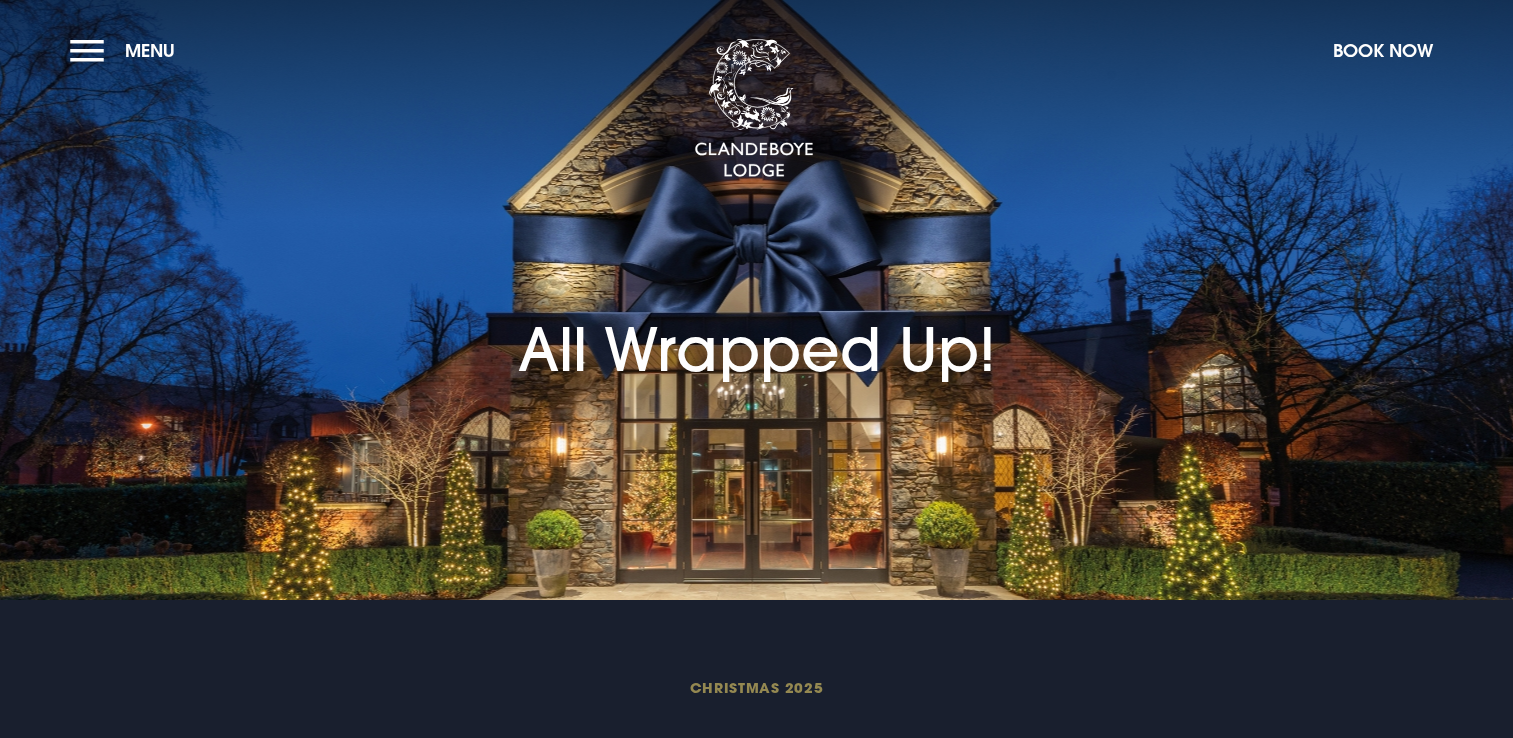scroll, scrollTop: 0, scrollLeft: 0, axis: both 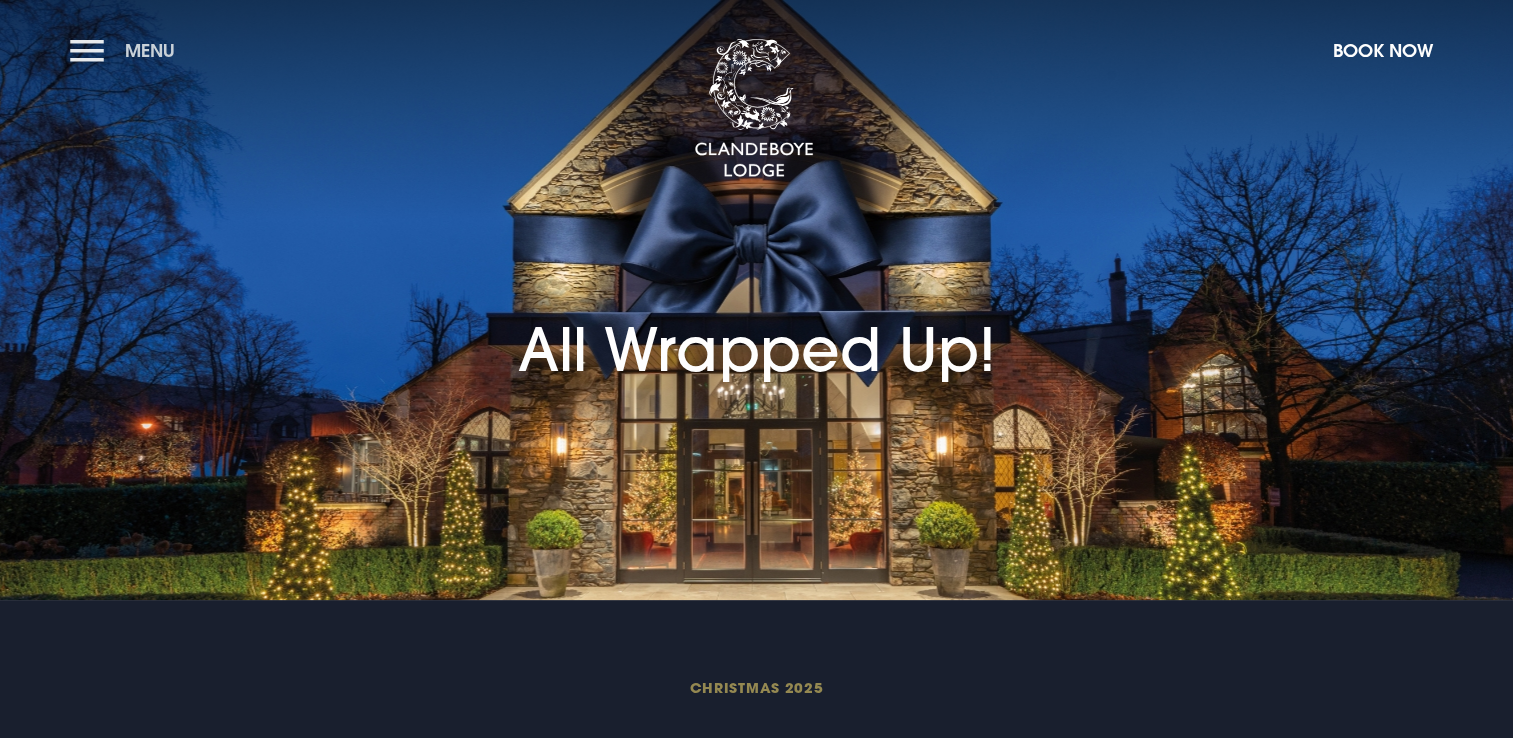 click on "Menu" at bounding box center (127, 50) 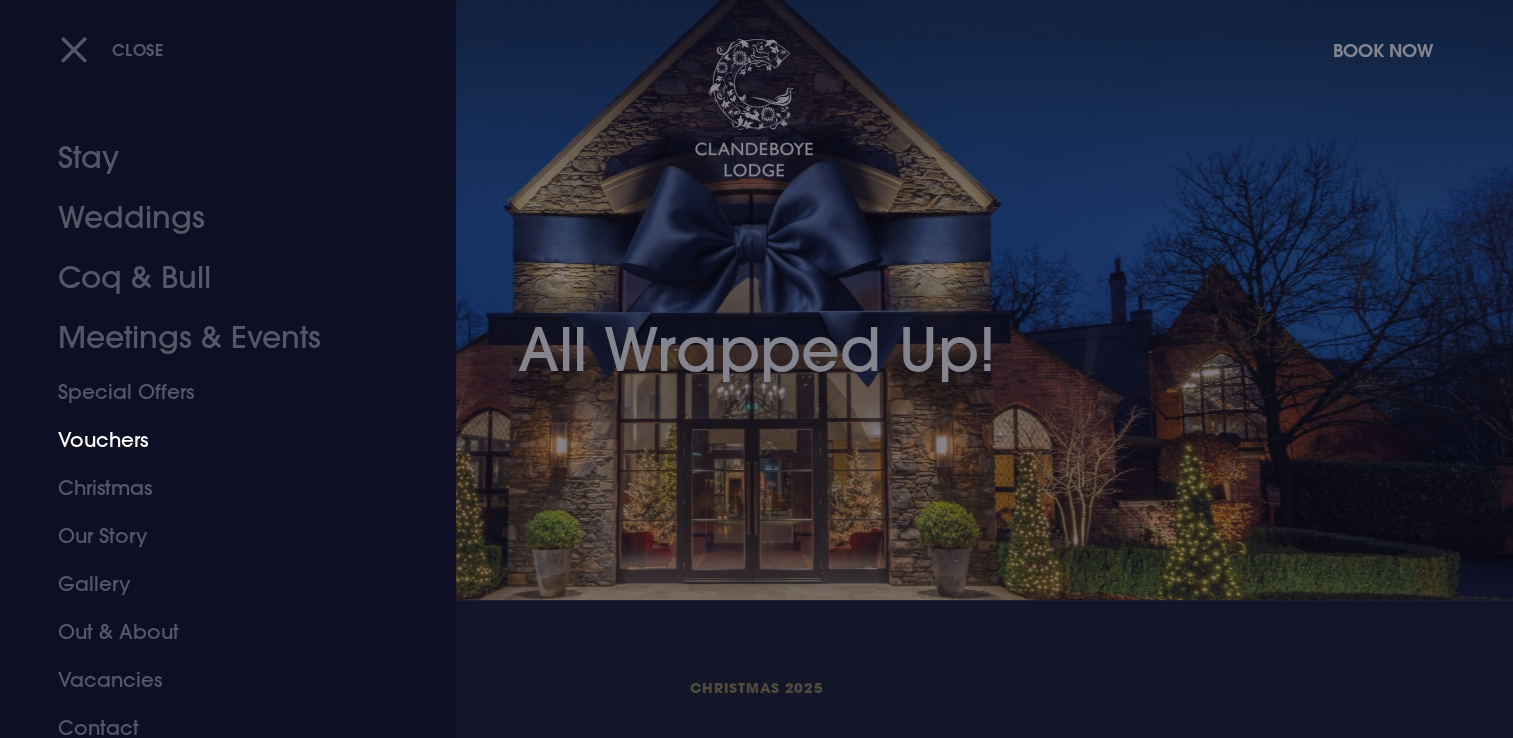 click on "Vouchers" at bounding box center (216, 440) 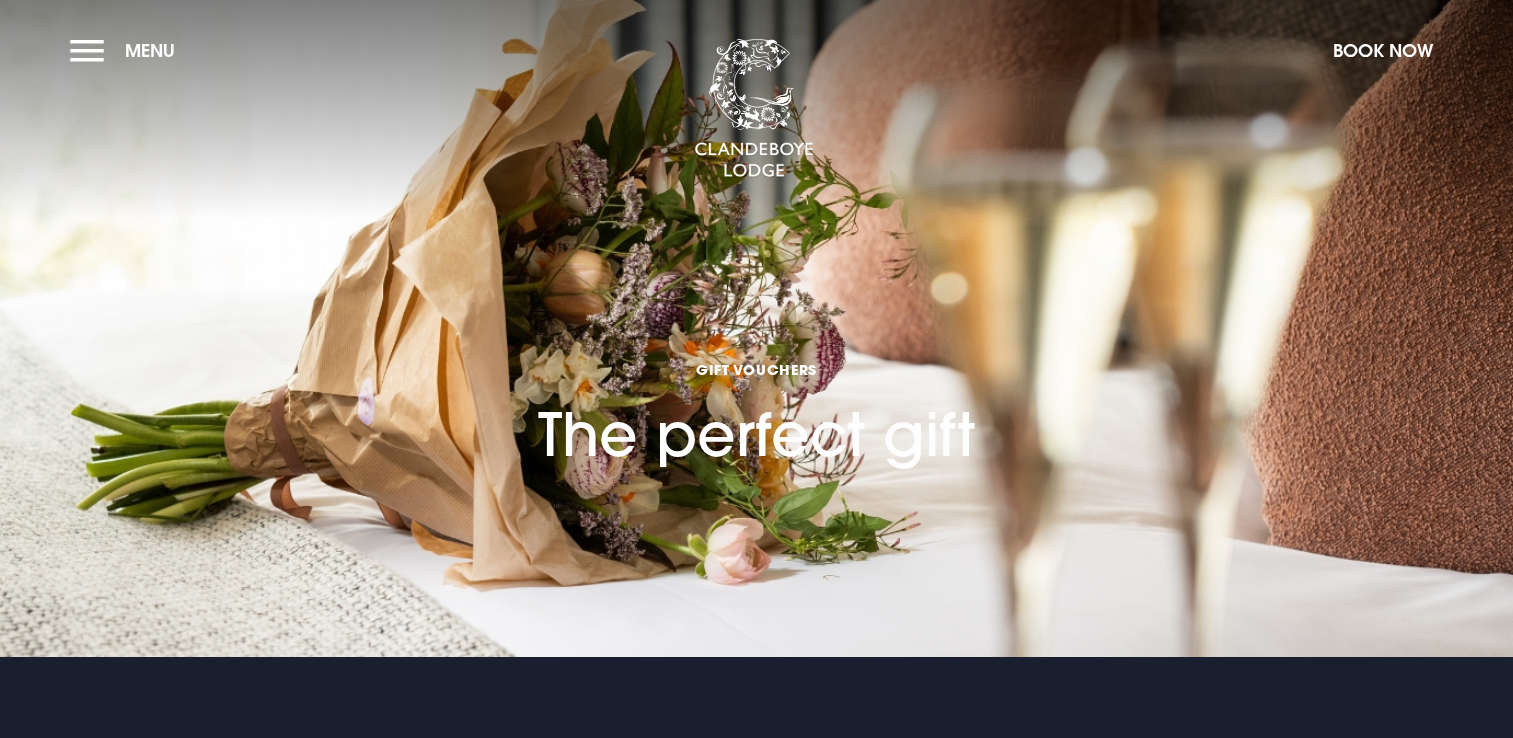 scroll, scrollTop: 0, scrollLeft: 0, axis: both 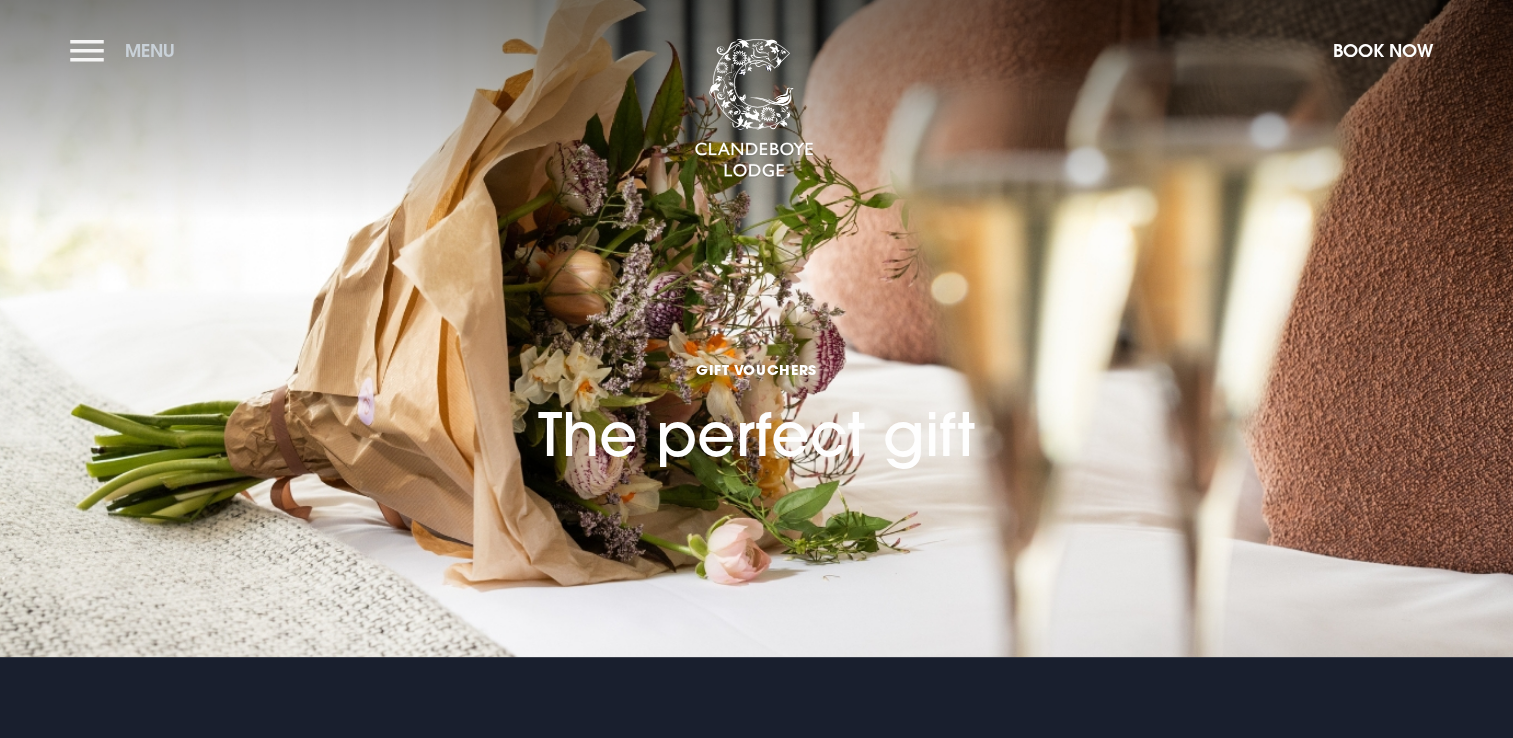 click on "Menu" at bounding box center [127, 50] 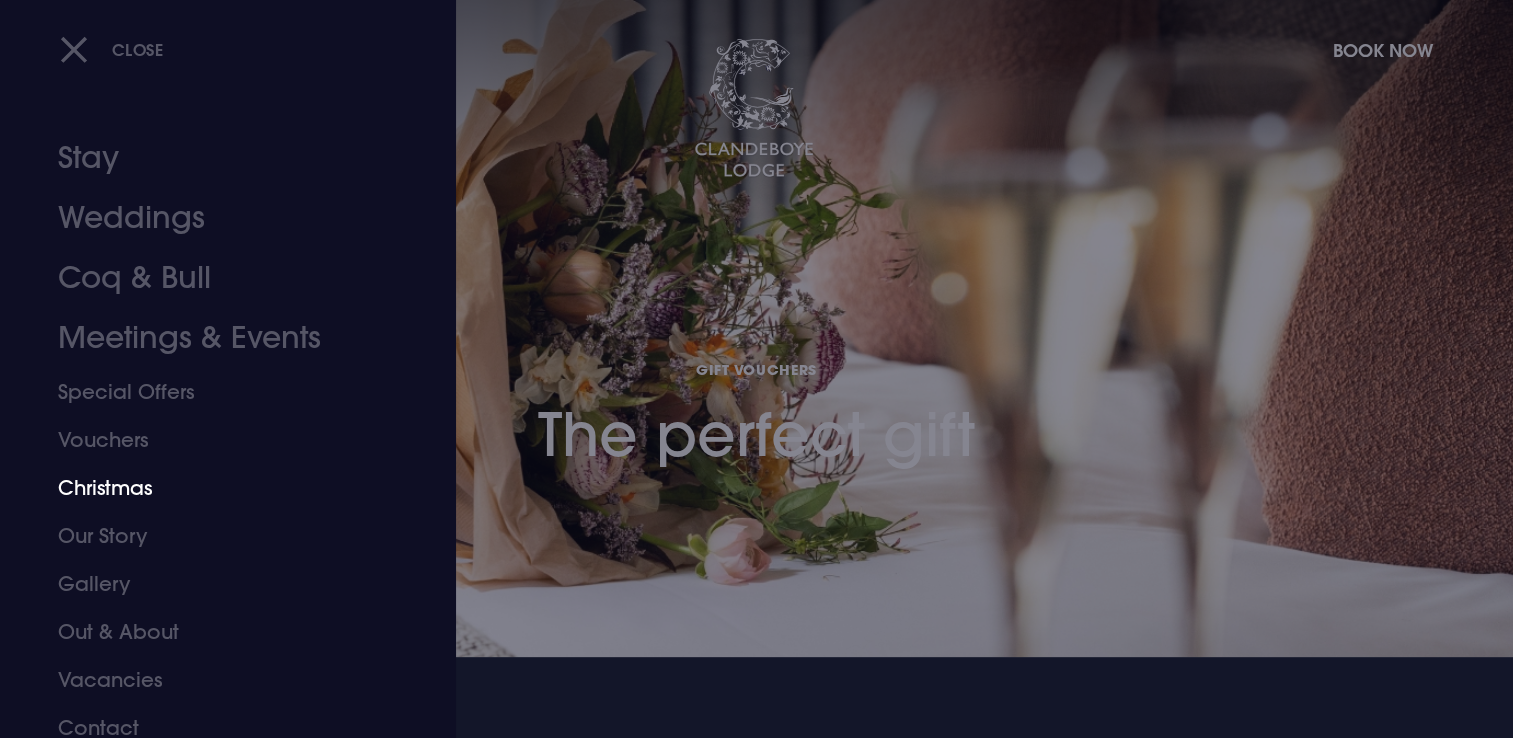 click on "Christmas" at bounding box center [216, 488] 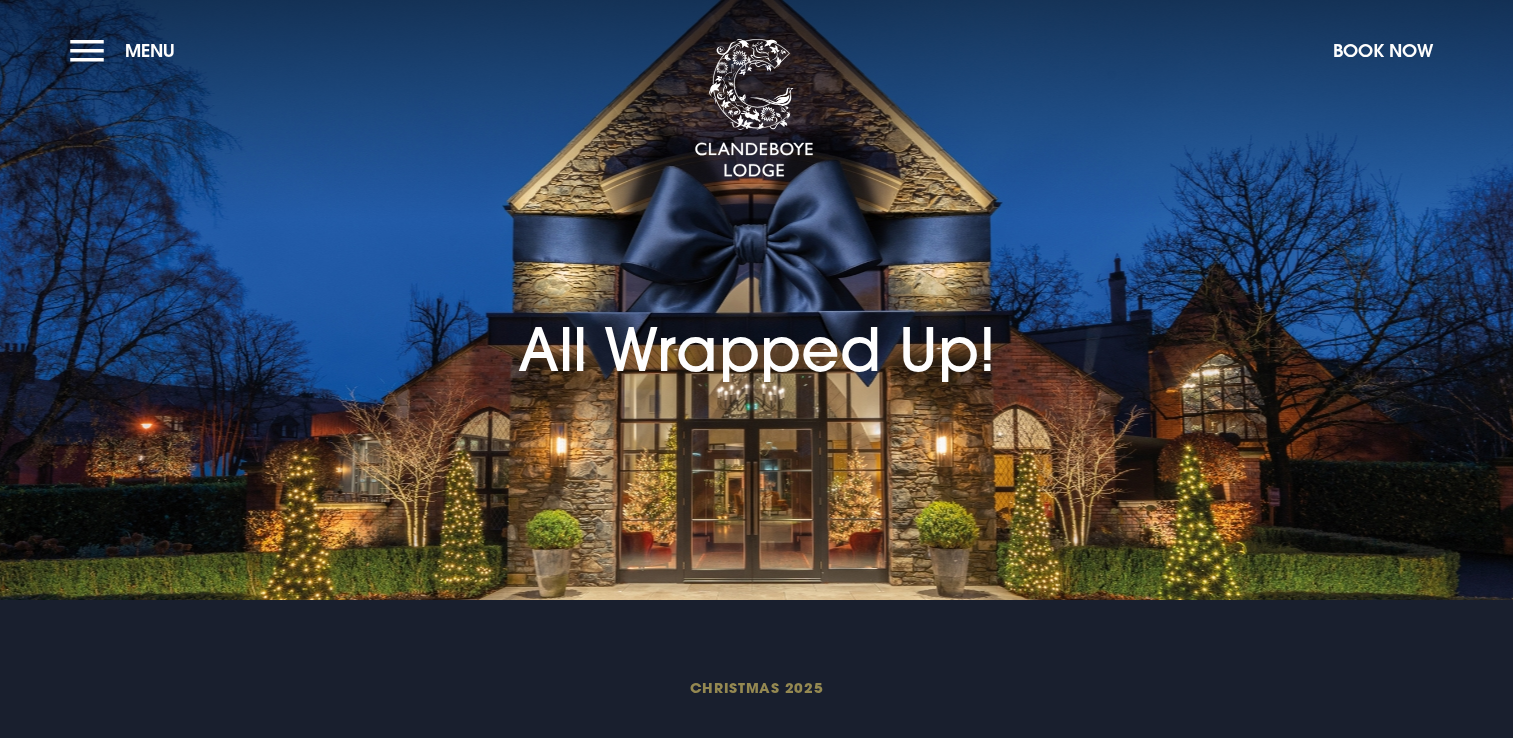 scroll, scrollTop: 0, scrollLeft: 0, axis: both 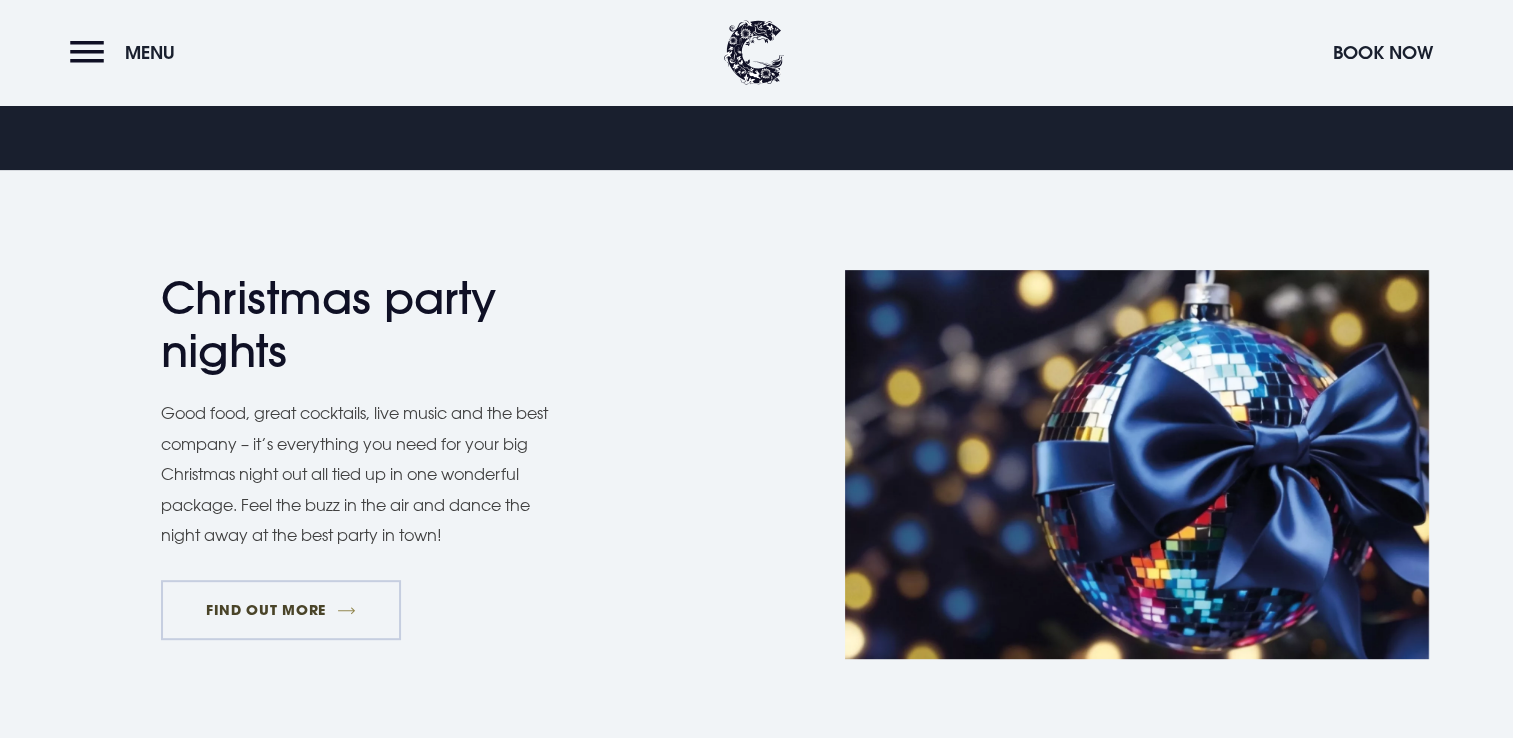 click on "FIND OUT MORE" at bounding box center [281, 610] 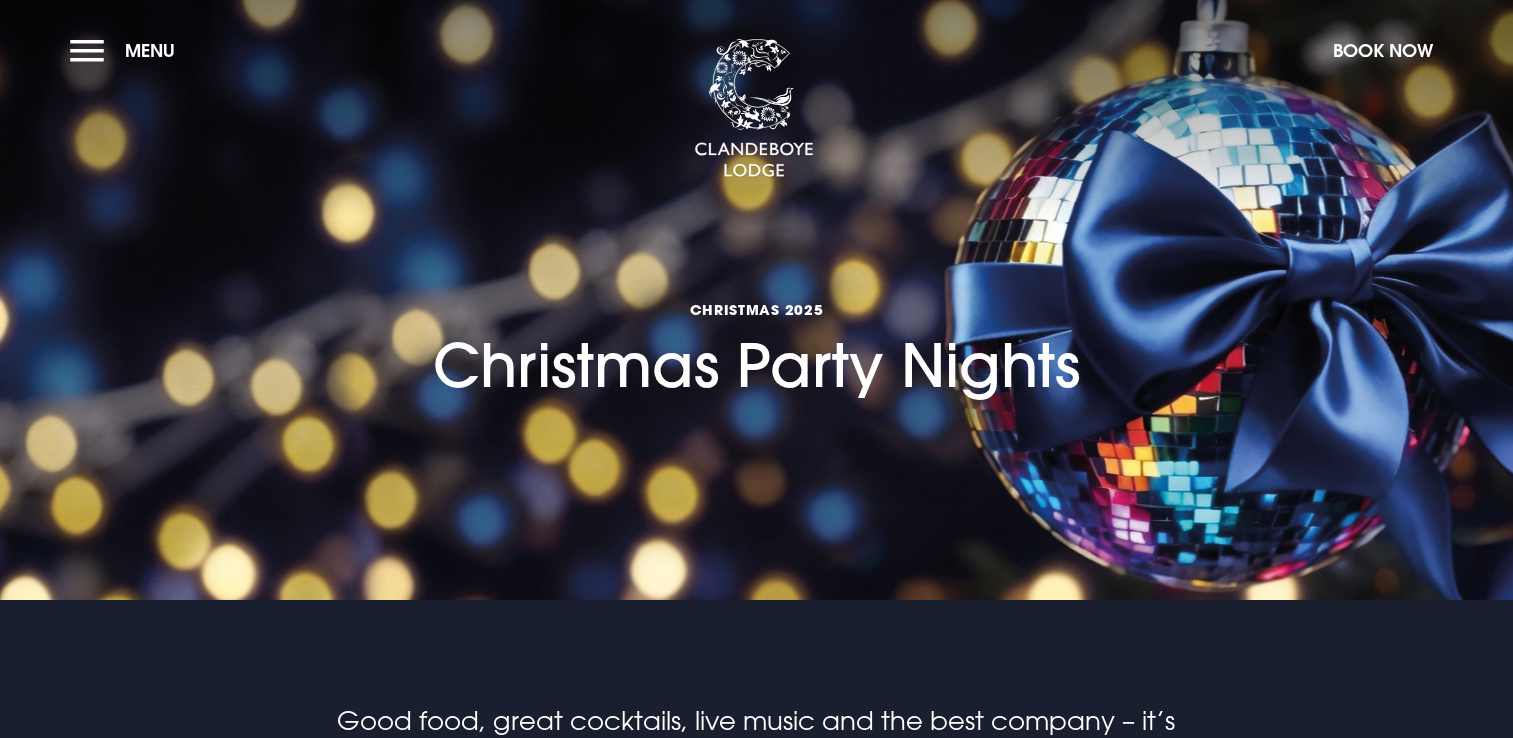 scroll, scrollTop: 0, scrollLeft: 0, axis: both 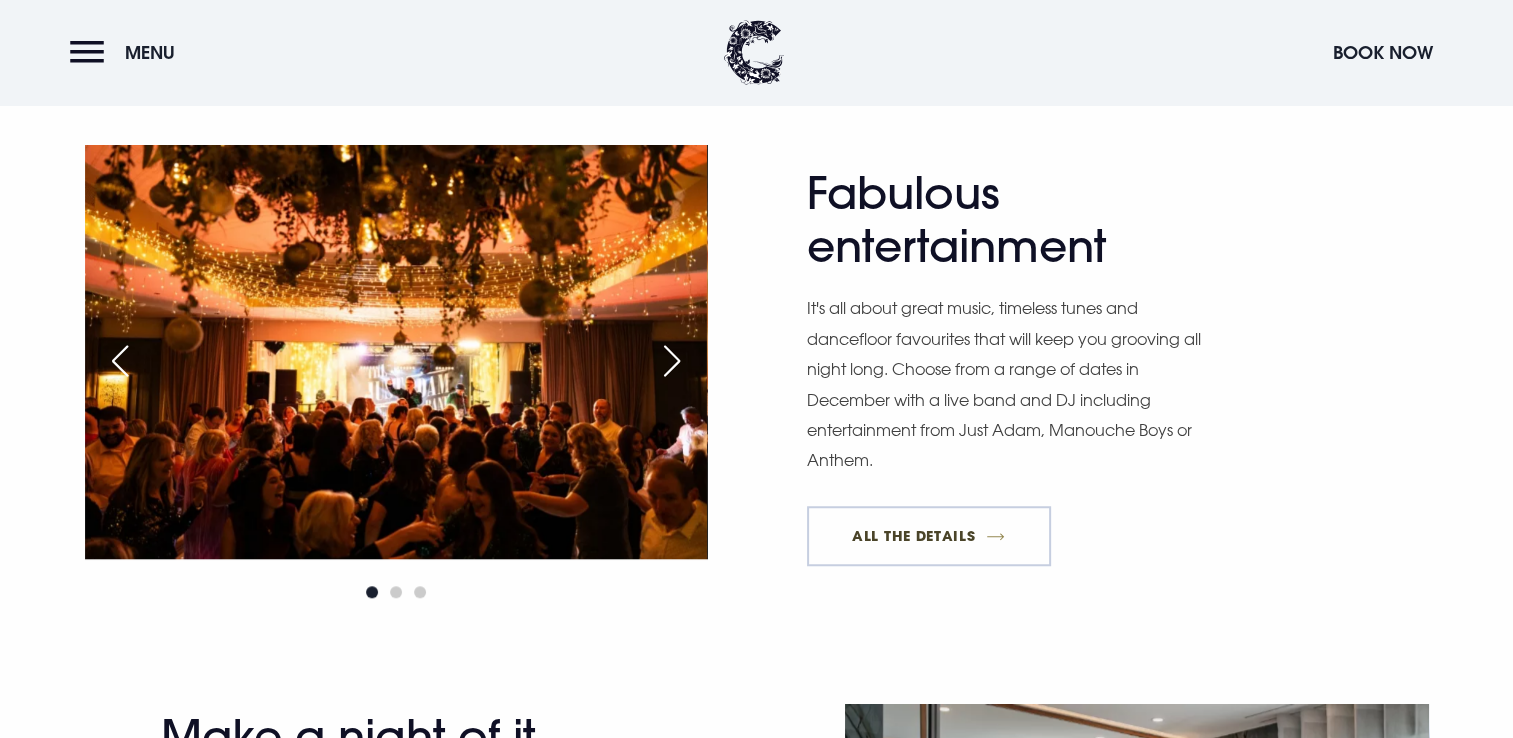click on "All The Details" at bounding box center [929, 536] 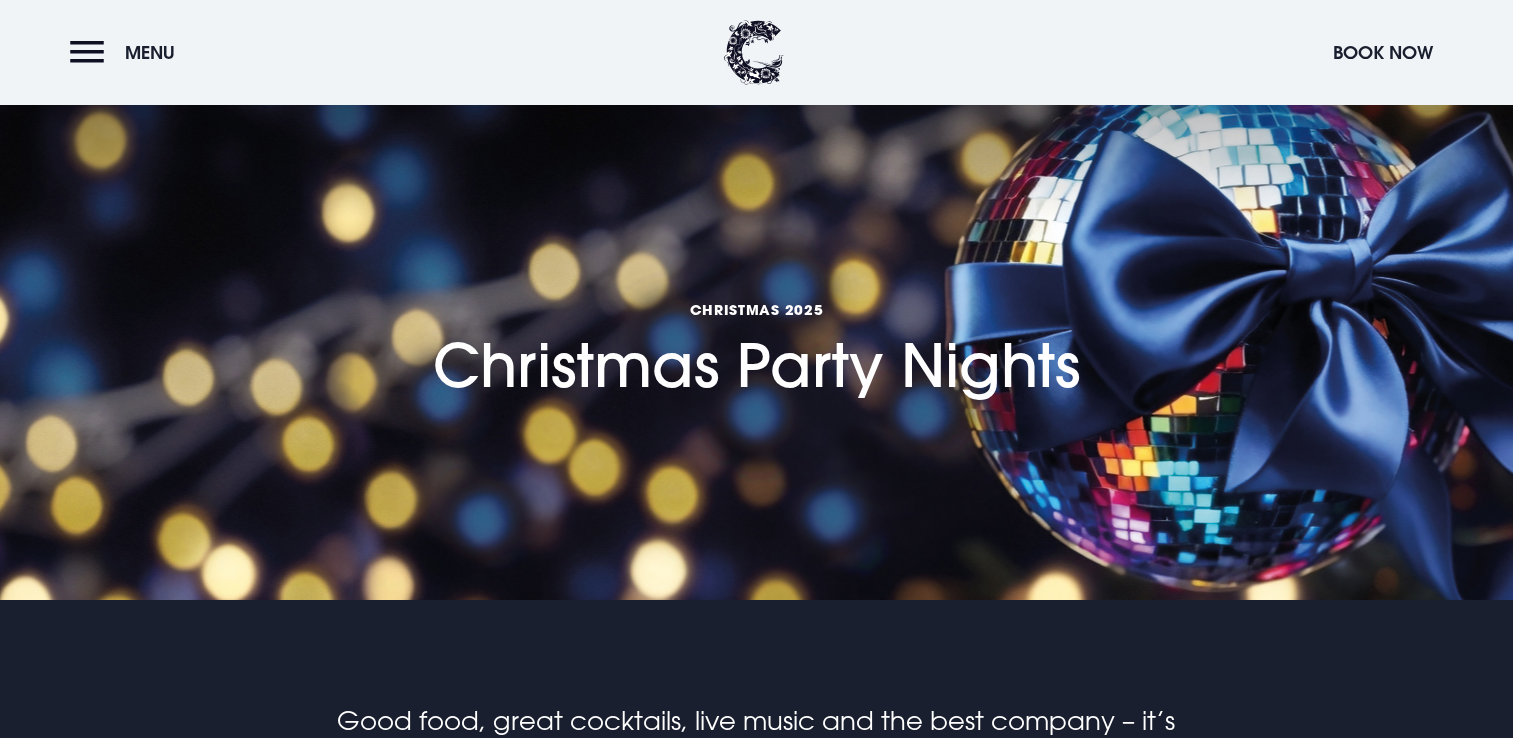 scroll, scrollTop: 1520, scrollLeft: 0, axis: vertical 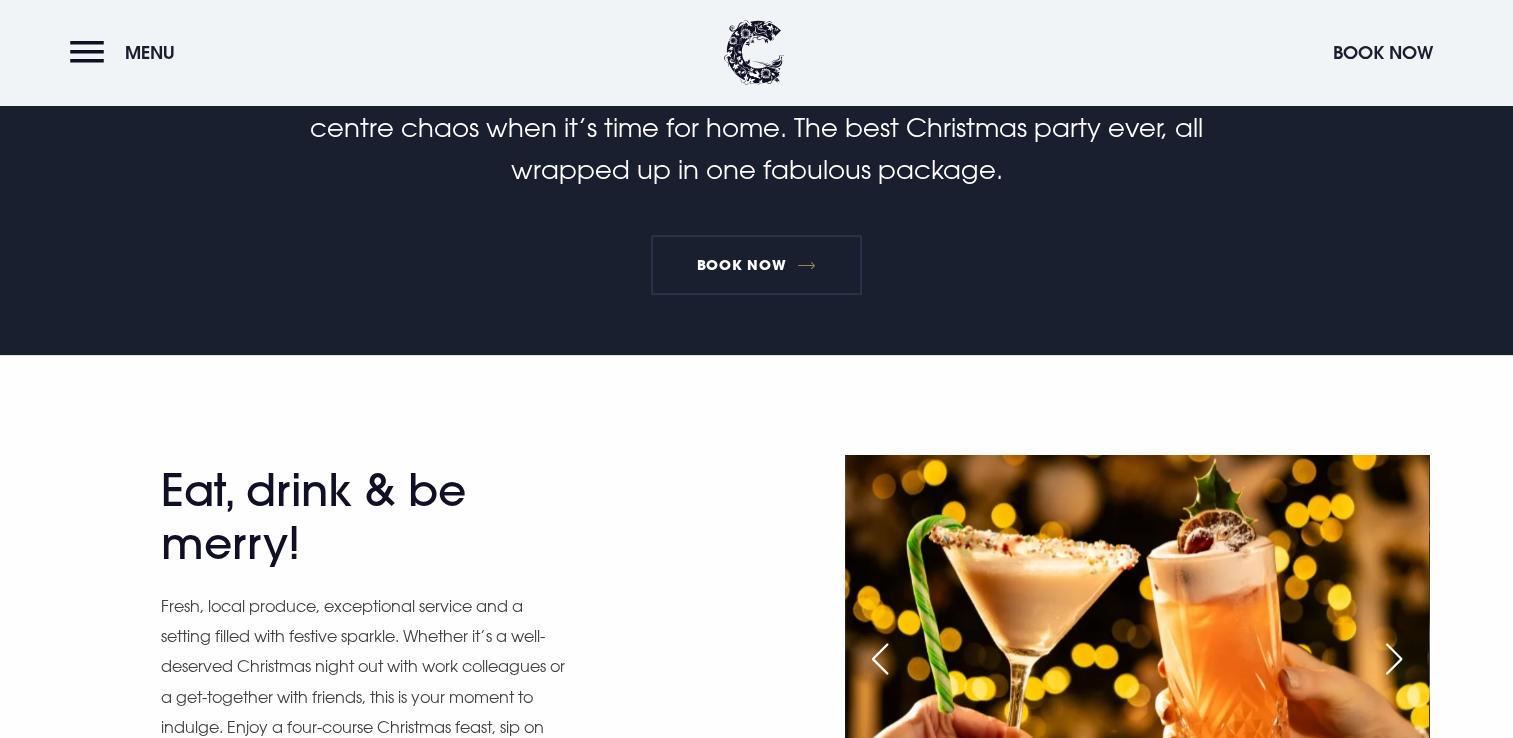 drag, startPoint x: 165, startPoint y: 489, endPoint x: 288, endPoint y: 557, distance: 140.54536 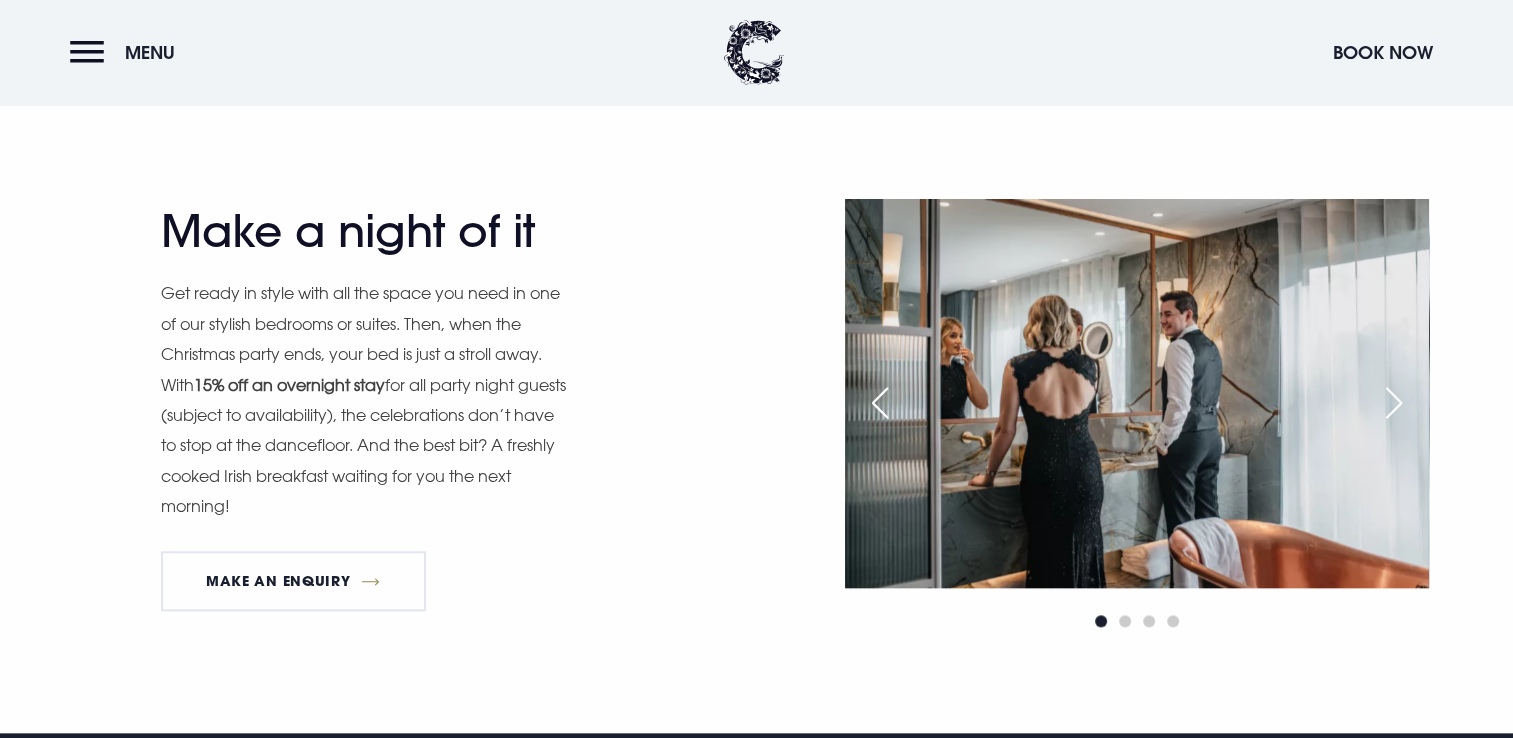 scroll, scrollTop: 2039, scrollLeft: 0, axis: vertical 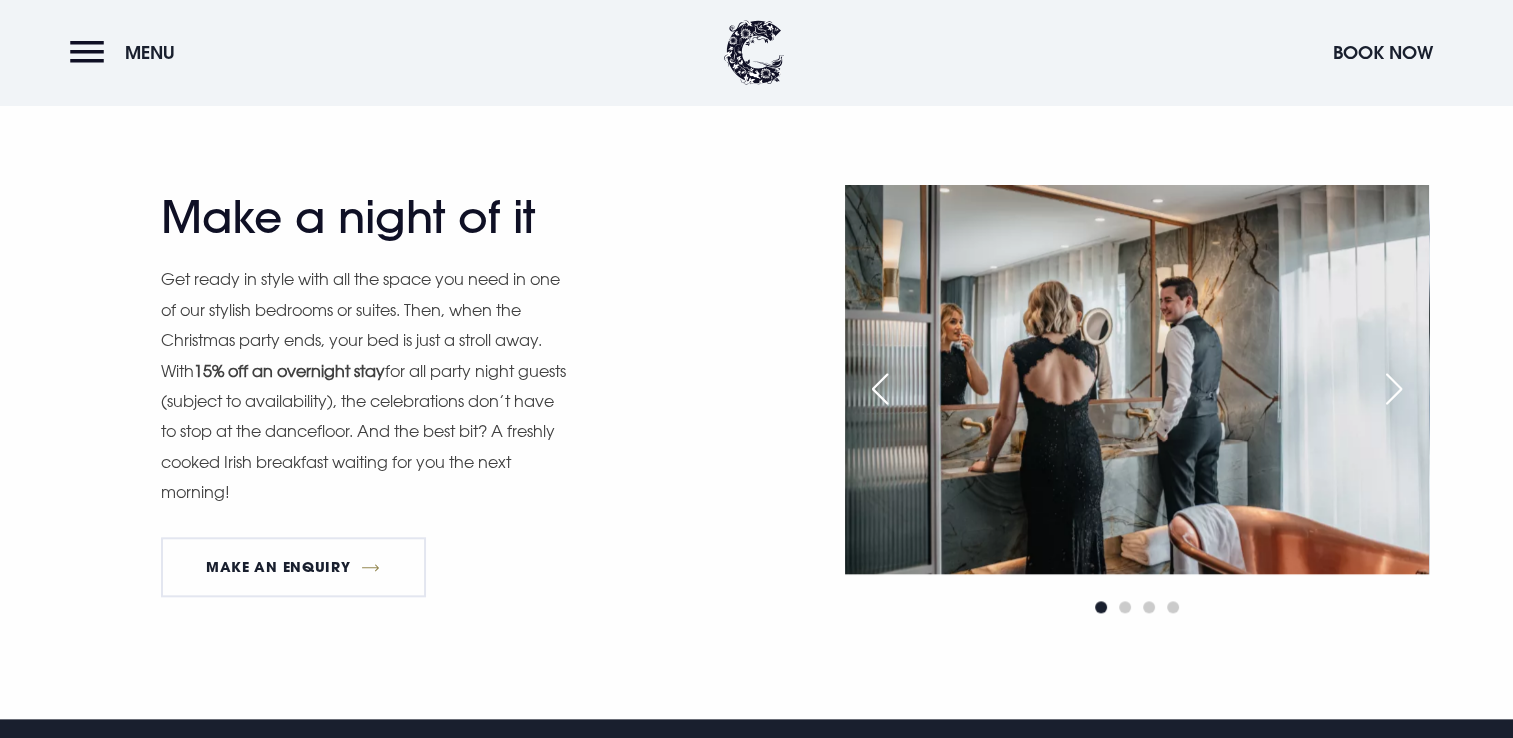 click at bounding box center (1394, 389) 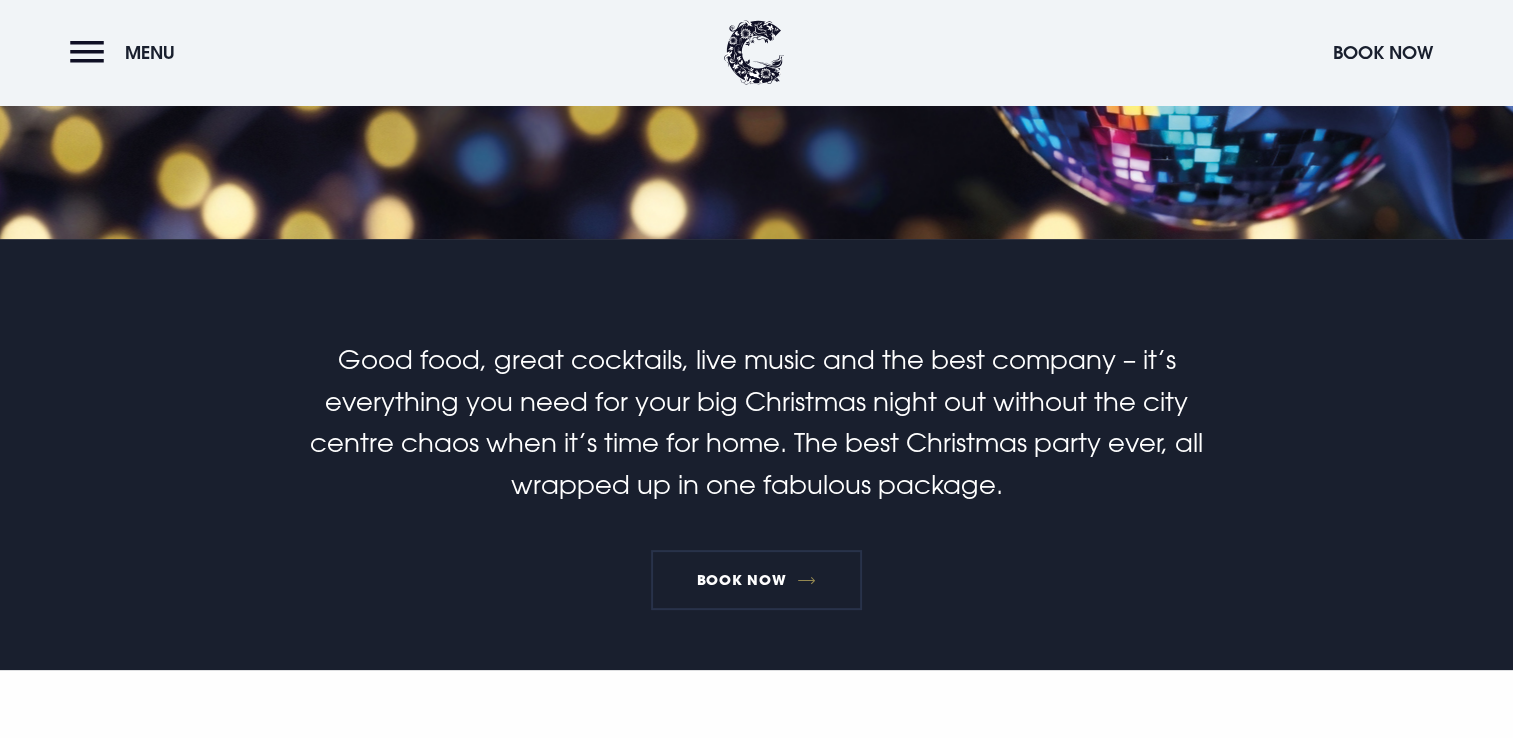 scroll, scrollTop: 352, scrollLeft: 0, axis: vertical 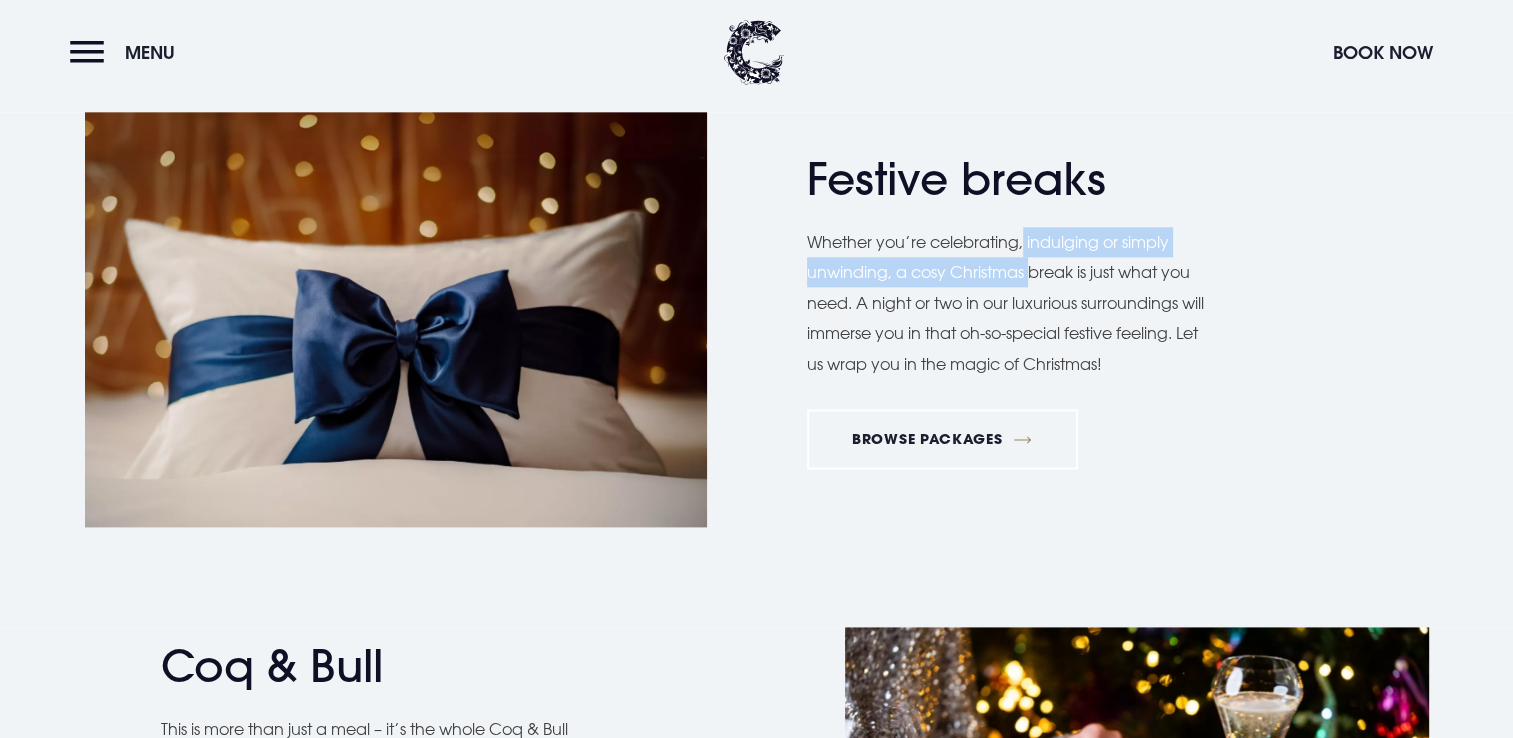 drag, startPoint x: 1026, startPoint y: 237, endPoint x: 1031, endPoint y: 260, distance: 23.537205 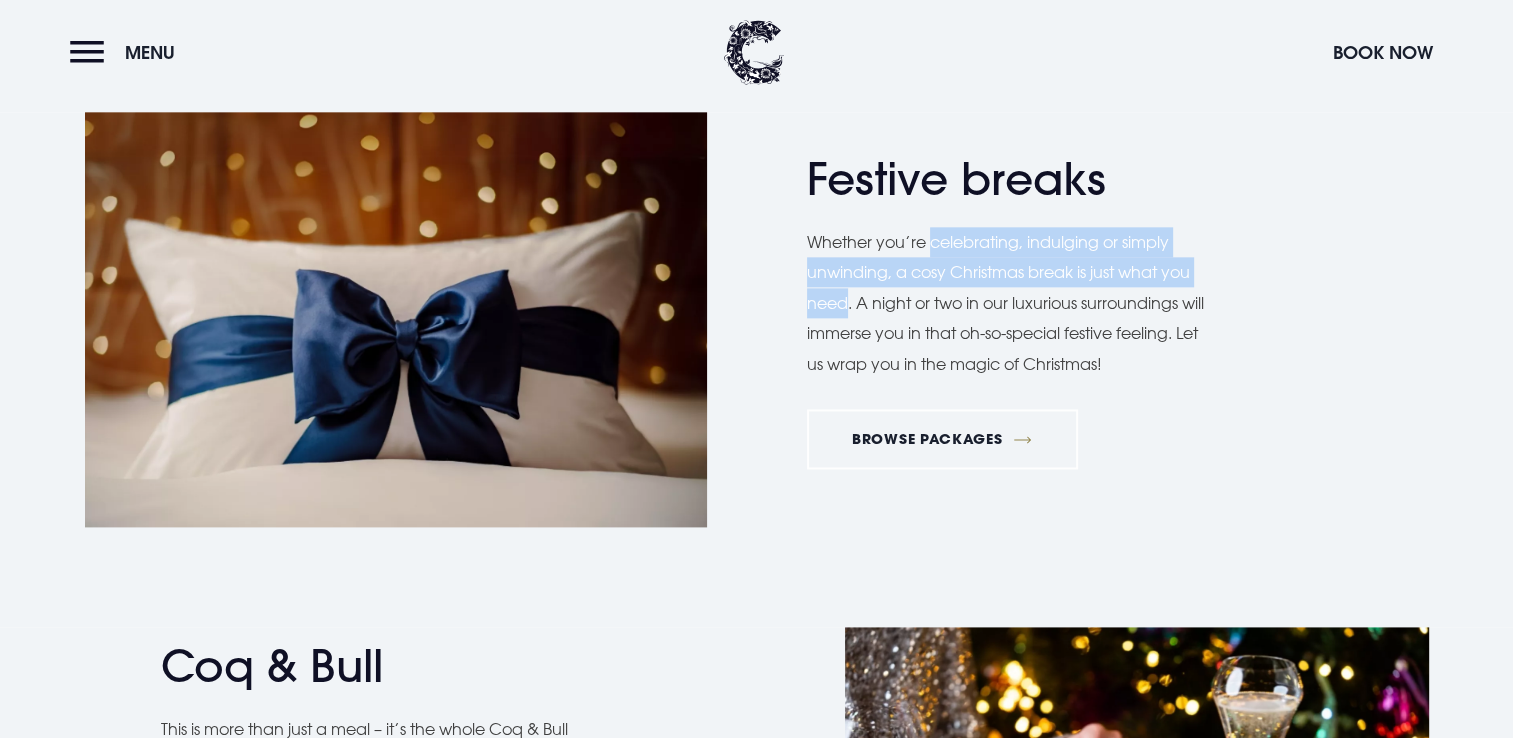 drag, startPoint x: 932, startPoint y: 242, endPoint x: 849, endPoint y: 301, distance: 101.8332 